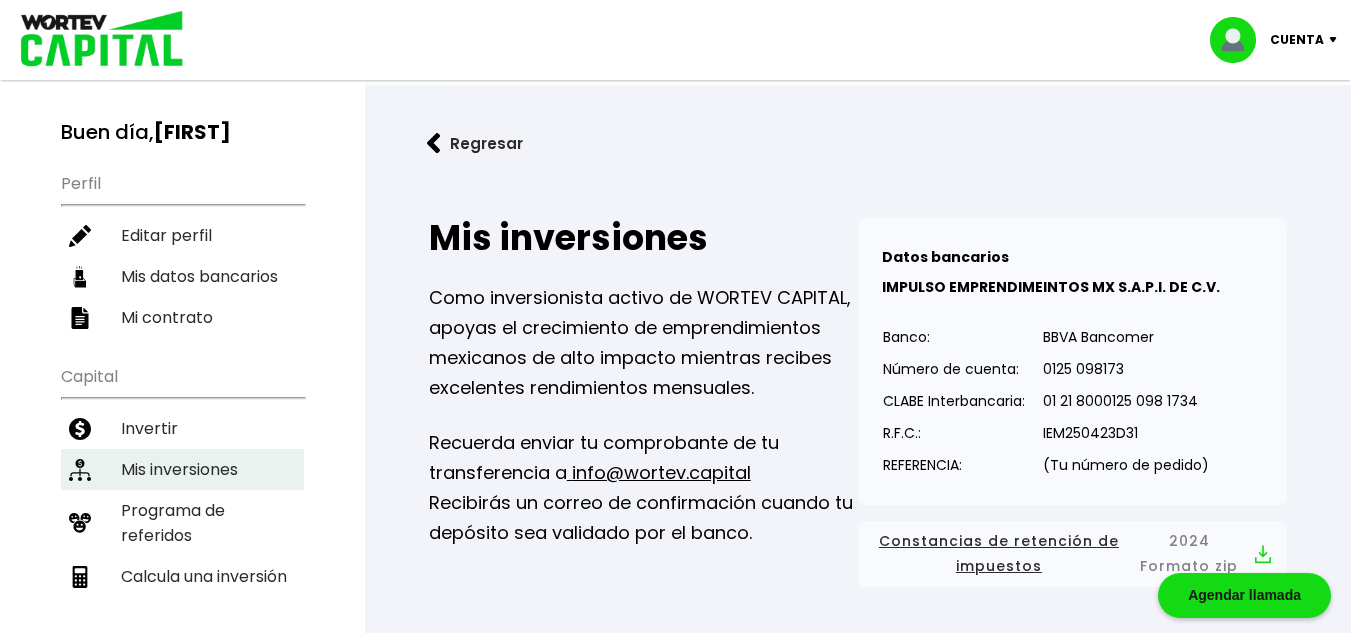 scroll, scrollTop: 0, scrollLeft: 0, axis: both 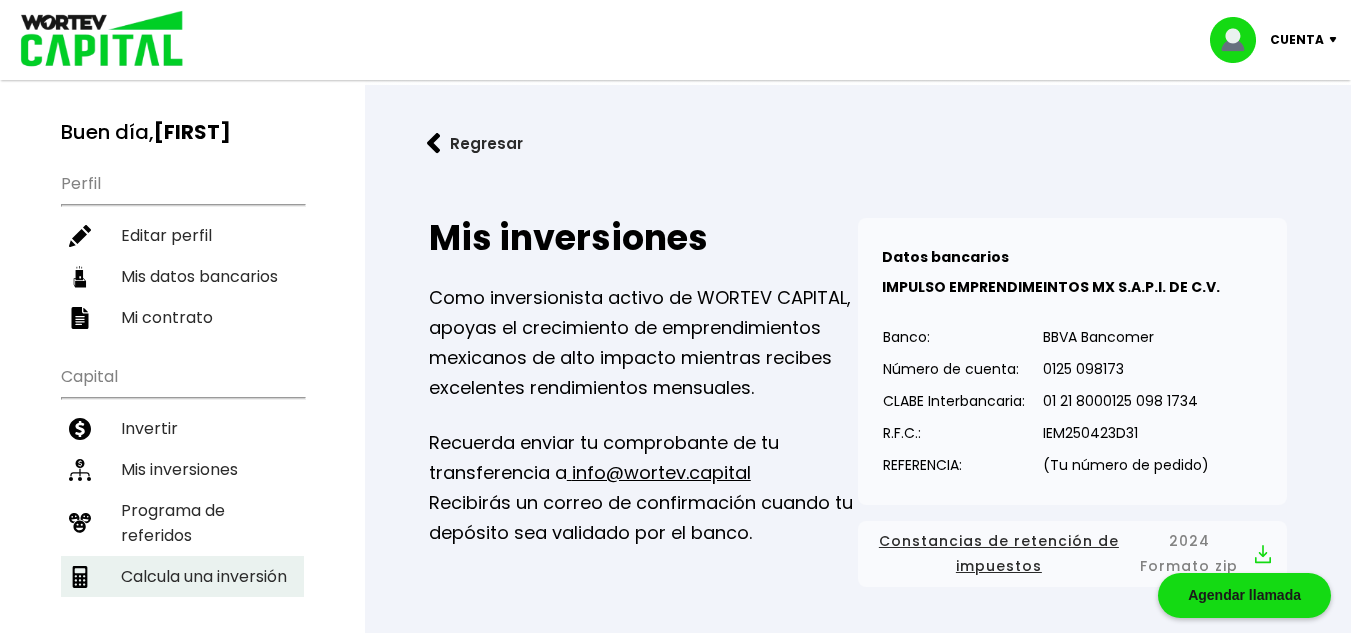 click on "Calcula una inversión" at bounding box center (182, 576) 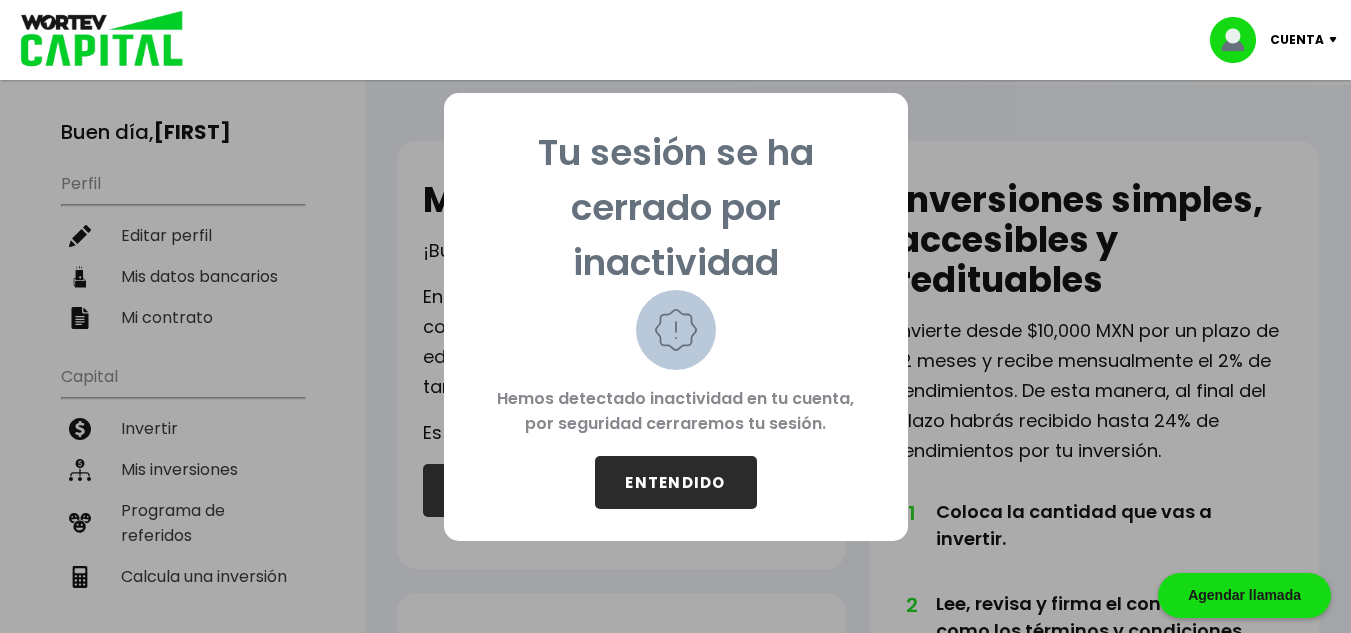click on "ENTENDIDO" at bounding box center [676, 482] 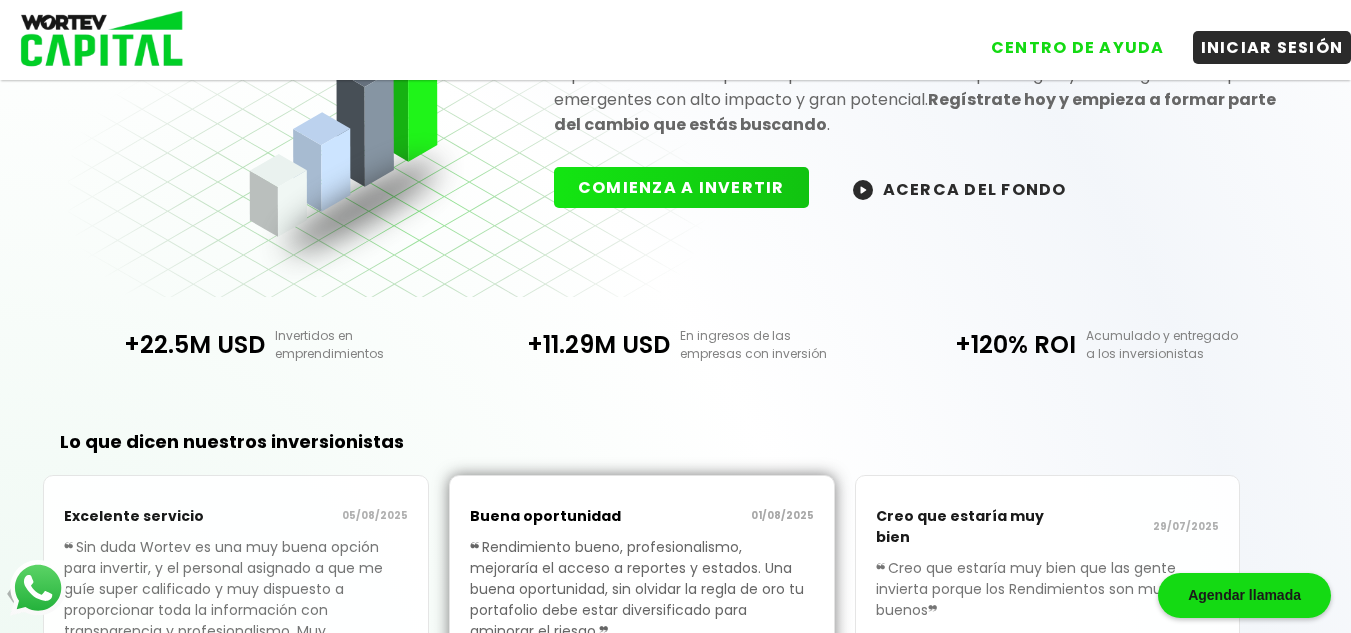 scroll, scrollTop: 0, scrollLeft: 0, axis: both 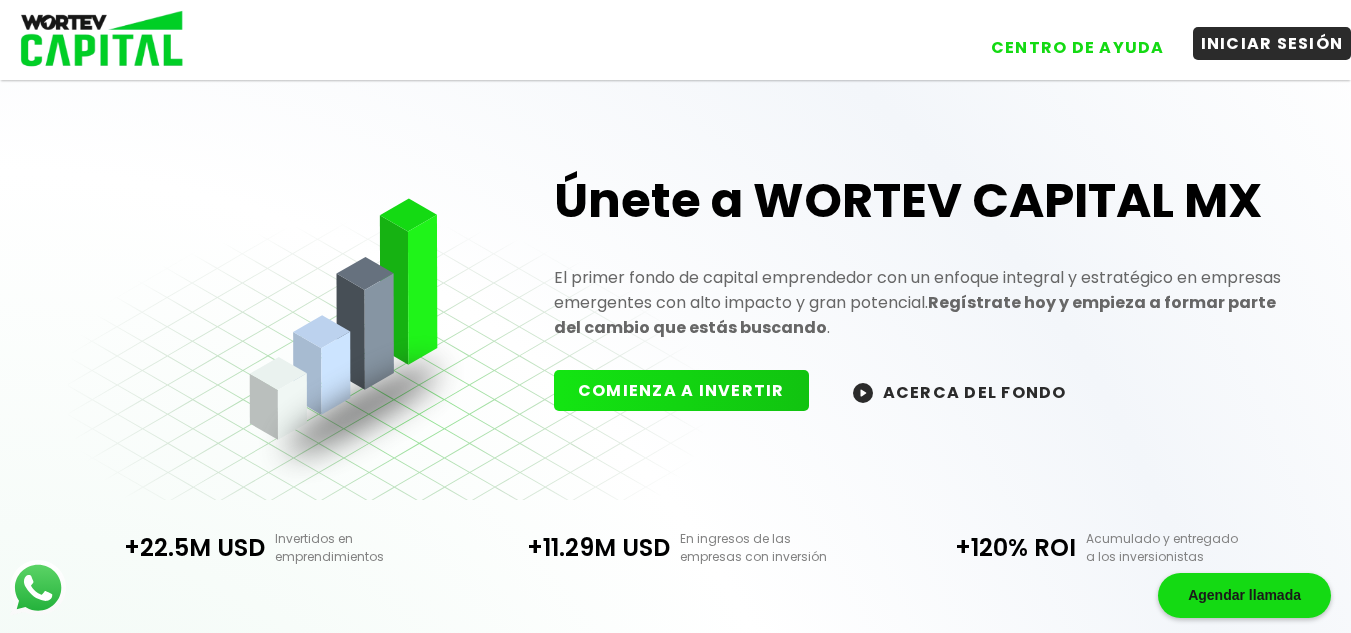 click on "INICIAR SESIÓN" at bounding box center [1272, 43] 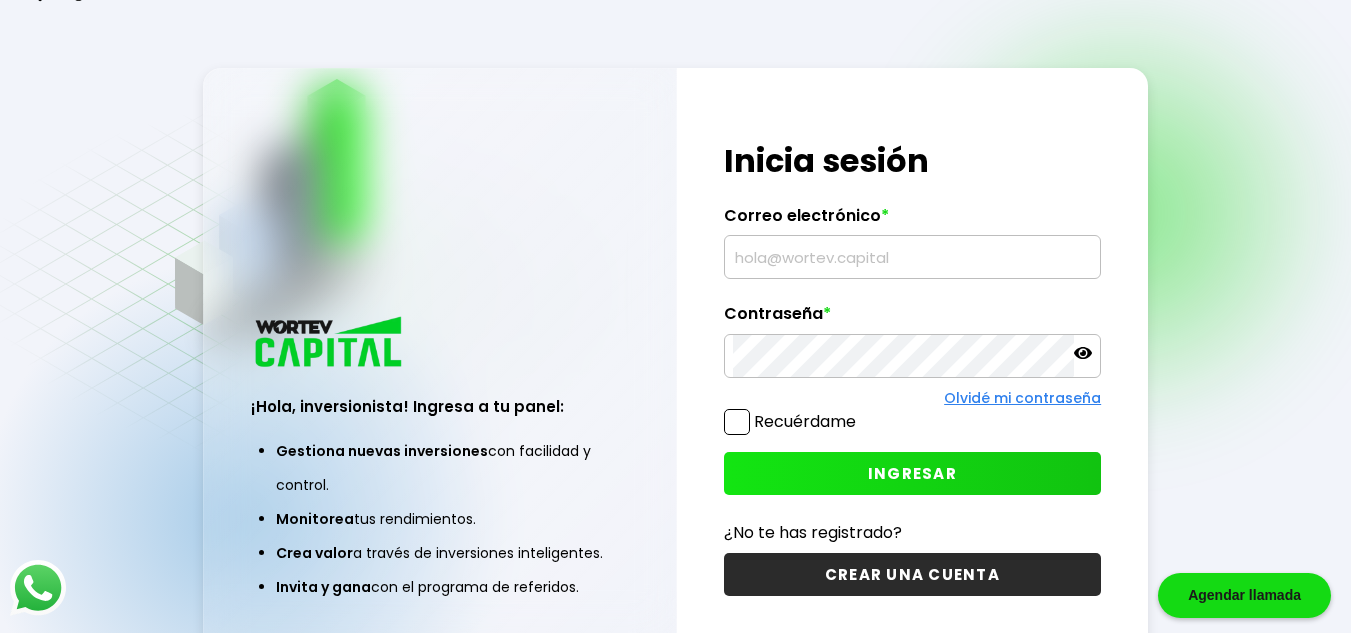 type on "[EMAIL]" 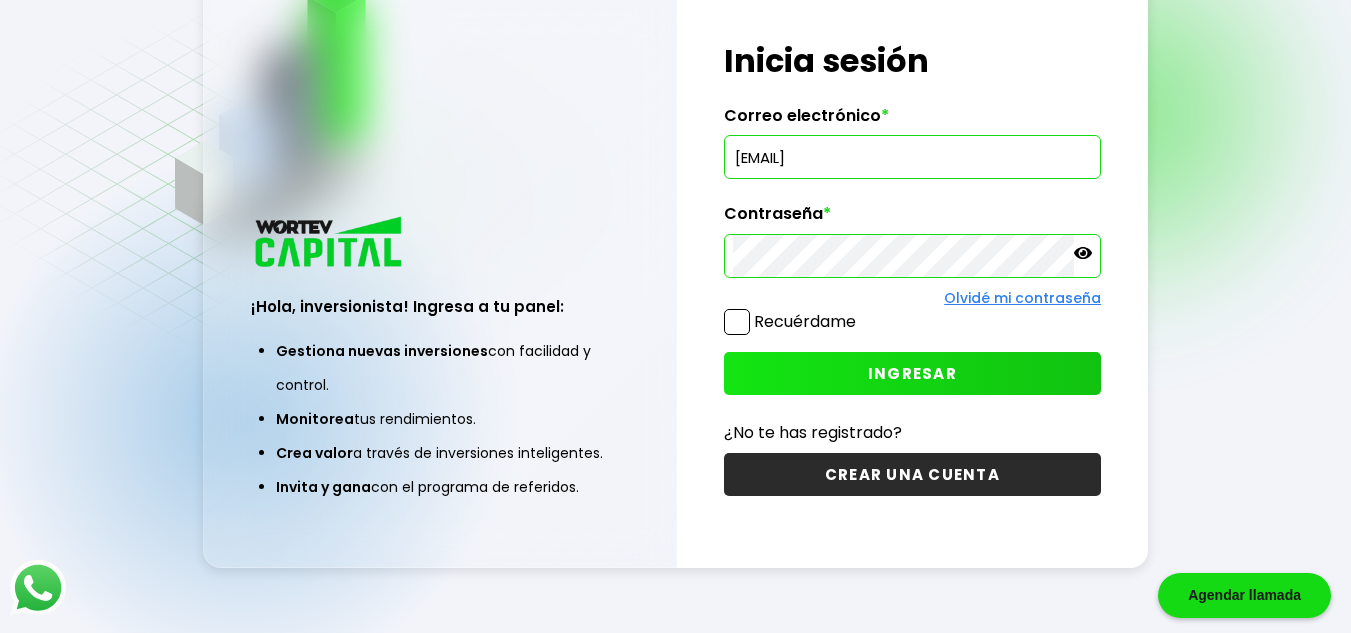 scroll, scrollTop: 0, scrollLeft: 0, axis: both 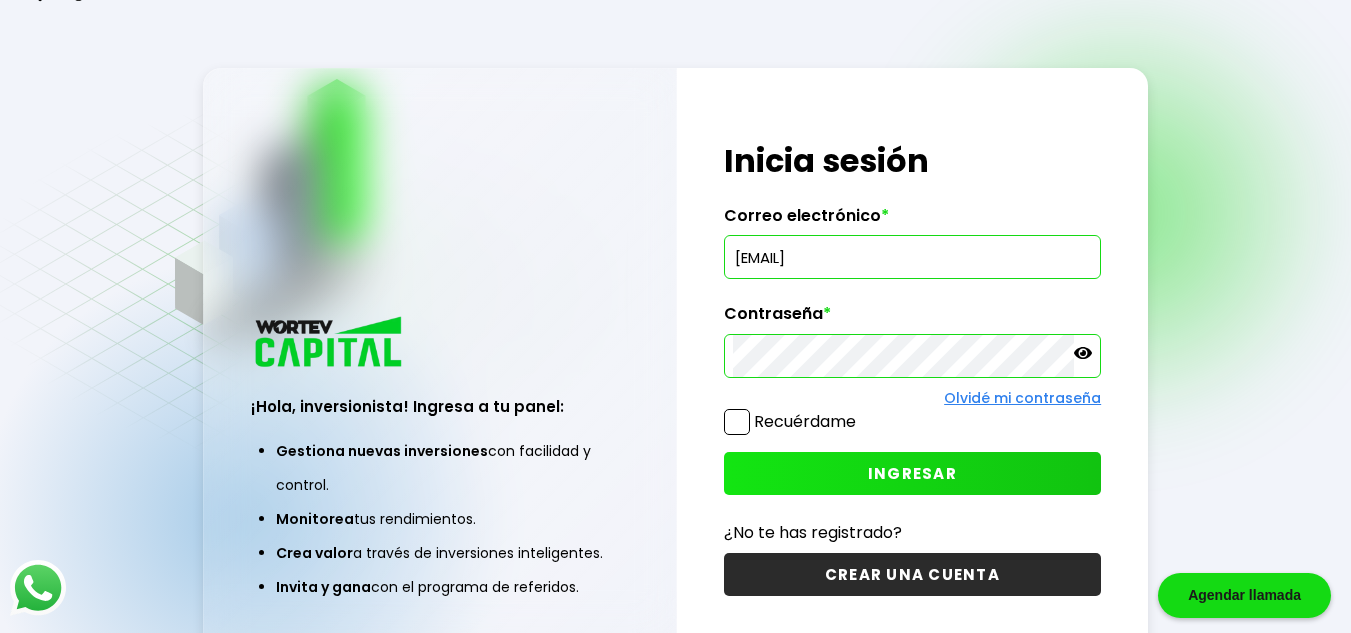 click on "INGRESAR" at bounding box center (912, 473) 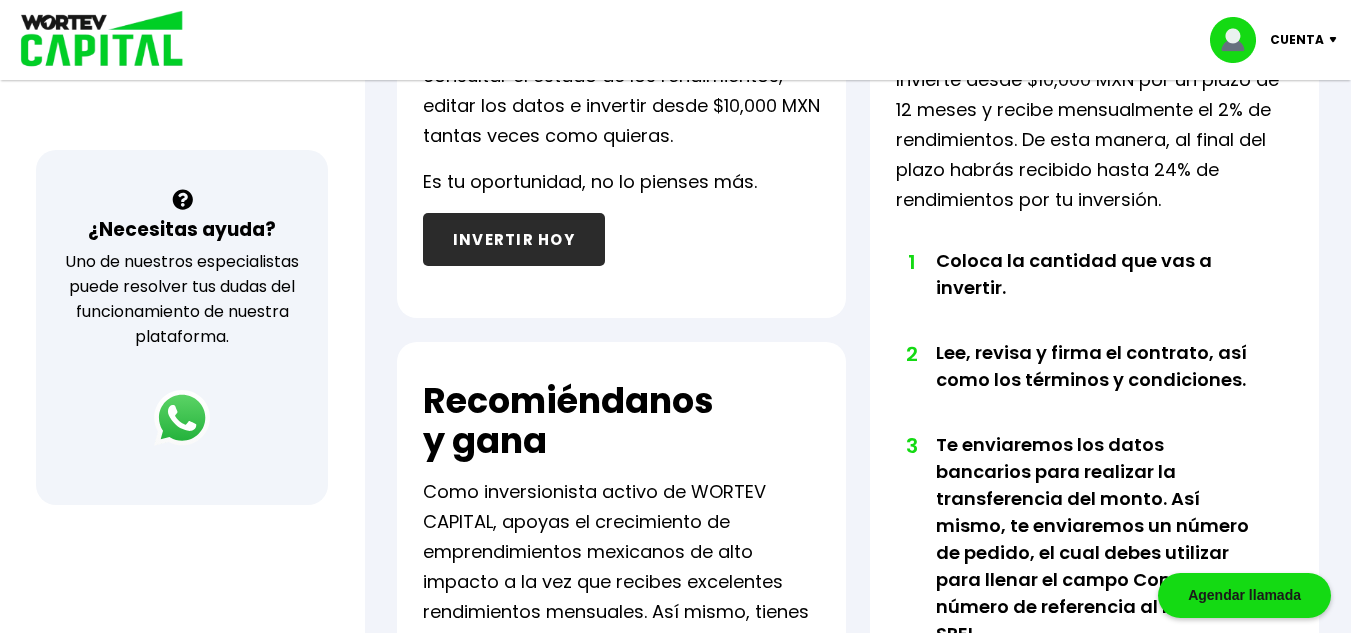scroll, scrollTop: 400, scrollLeft: 0, axis: vertical 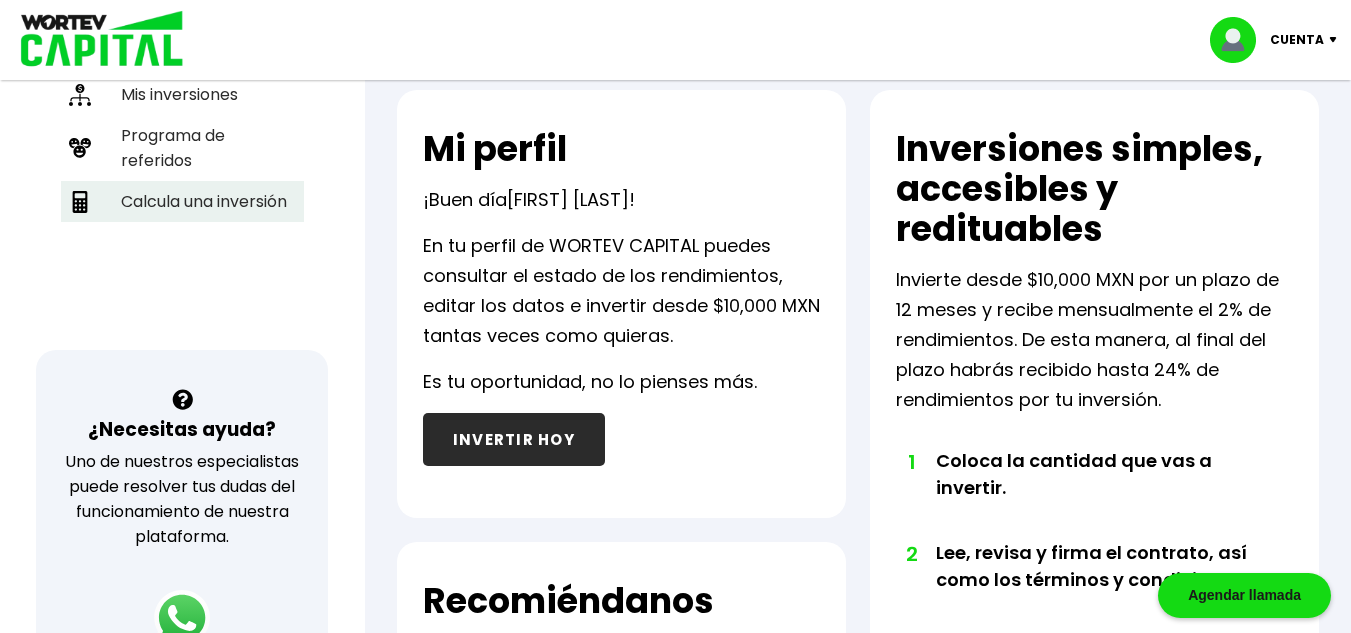 click on "Calcula una inversión" at bounding box center [182, 201] 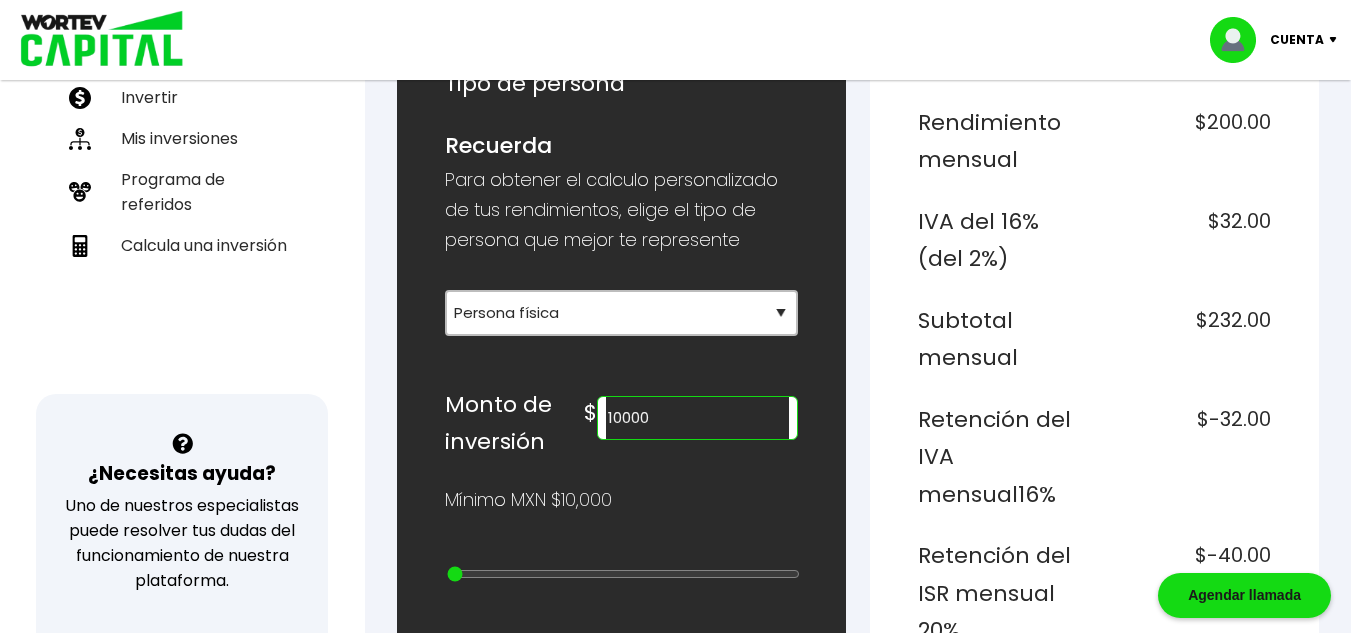 scroll, scrollTop: 400, scrollLeft: 0, axis: vertical 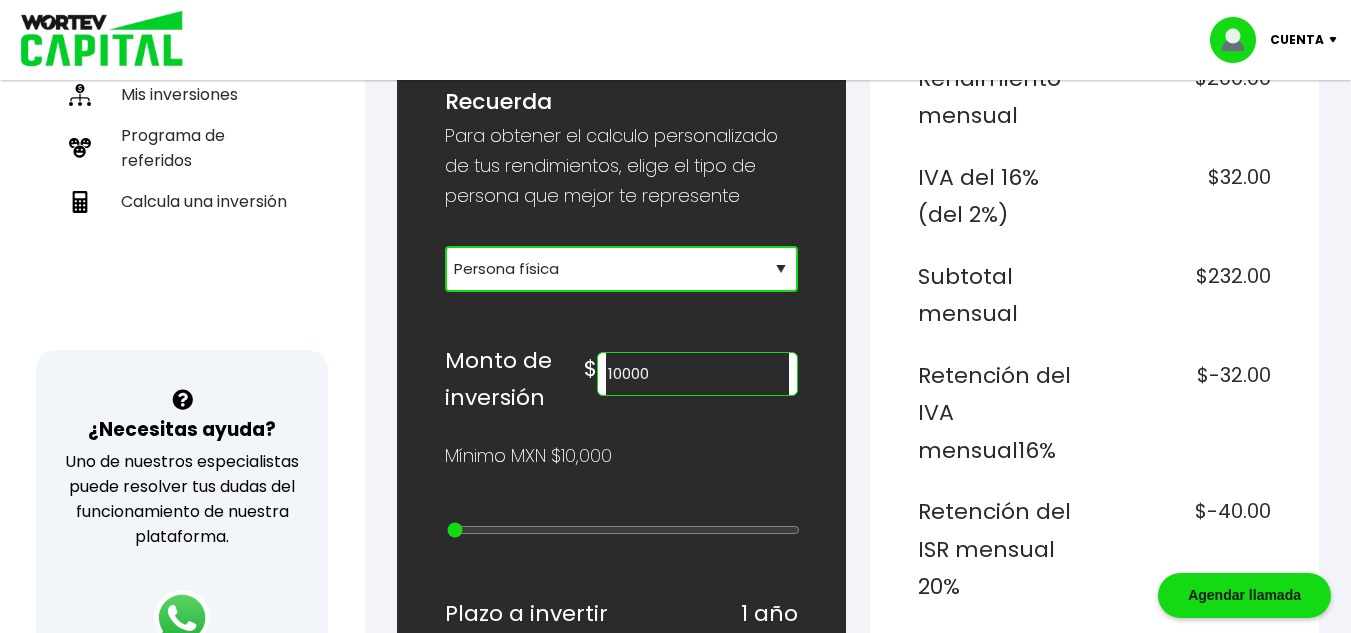 click on "Selecciona tu tipo de persona Persona Física que emite factura Persona física Persona moral" at bounding box center [621, 269] 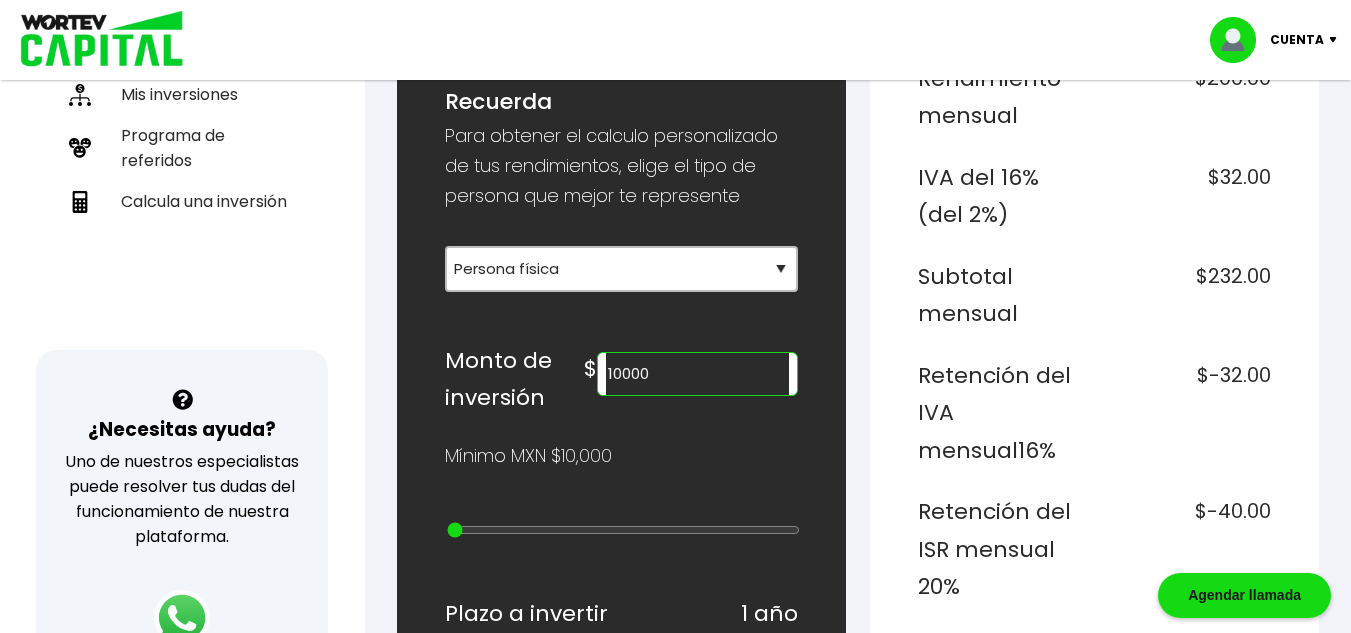 click at bounding box center (621, 241) 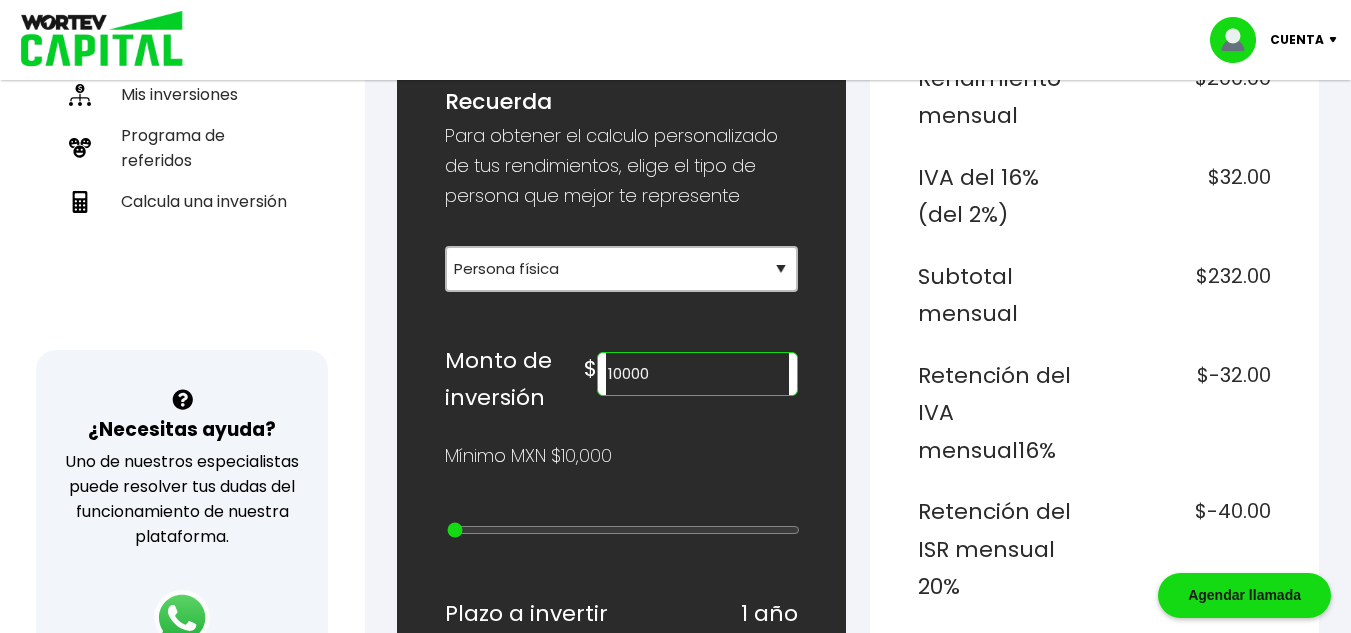 click on "10000" at bounding box center [697, 374] 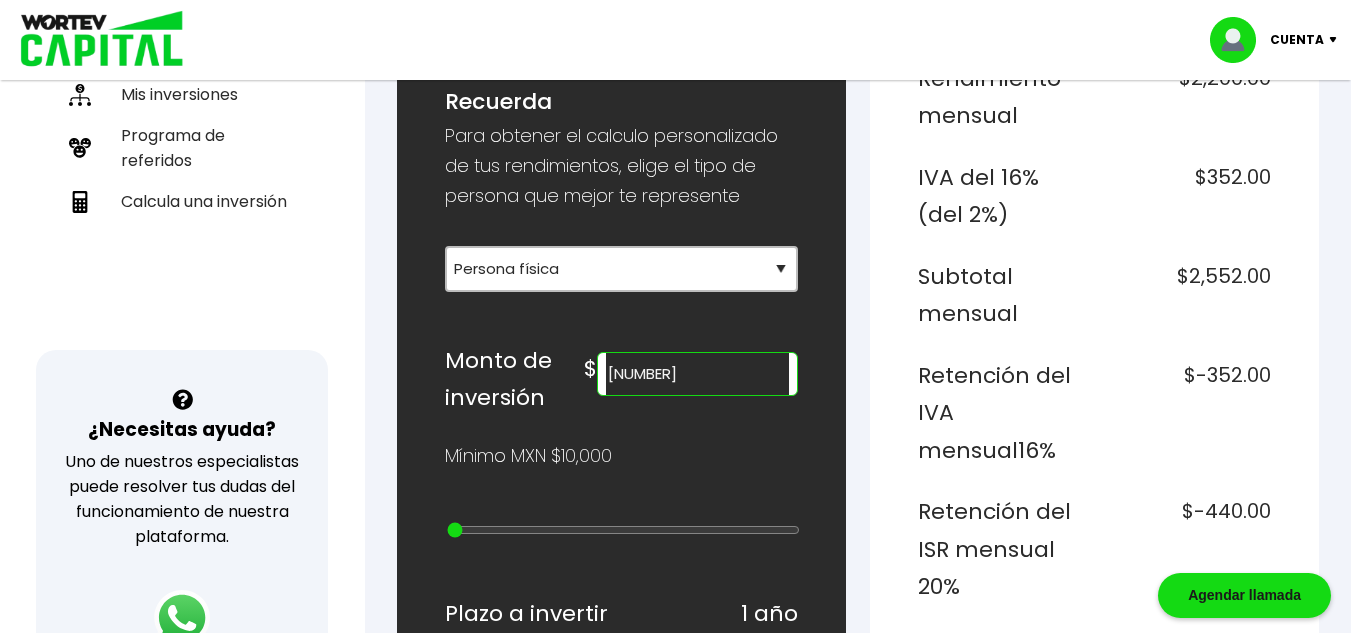 click on "¿Cuánto quieres invertir? WORTEV CAPITAL crece tu dinero apoyando empresas mexicanas Tipo de persona Recuerda Para obtener el calculo personalizado de tus rendimientos, elige el tipo de persona que mejor te represente Selecciona tu tipo de persona Persona Física que emite factura Persona física Persona moral  Monto de inversión $ [AMOUNT]  Mínimo MXN $10,000  Plazo a invertir   1   año    Mínimo un año  Con una inversión de   $ [AMOUNT]  Obtendrás un rendimiento neto de   $ [AMOUNT]   Quiero invertir  ¿Cómo calculamos estos datos?  Nuestro modelo hace crecer el capital de nuestros inversionistas a través de un ecosistema especializado en emprendimiento, integrado por un fondo de capital emprendedor, una aceleradora inteligente de negocios y una plataforma educativa, que impulsa el nacimiento, desarrollo y expansión de empresas de alto impacto. WORTEV CAPITAL es simple, accesible y rentable. Si estás decidido a empezar, esta es una de las mejores opciones para invertir." at bounding box center (621, 794) 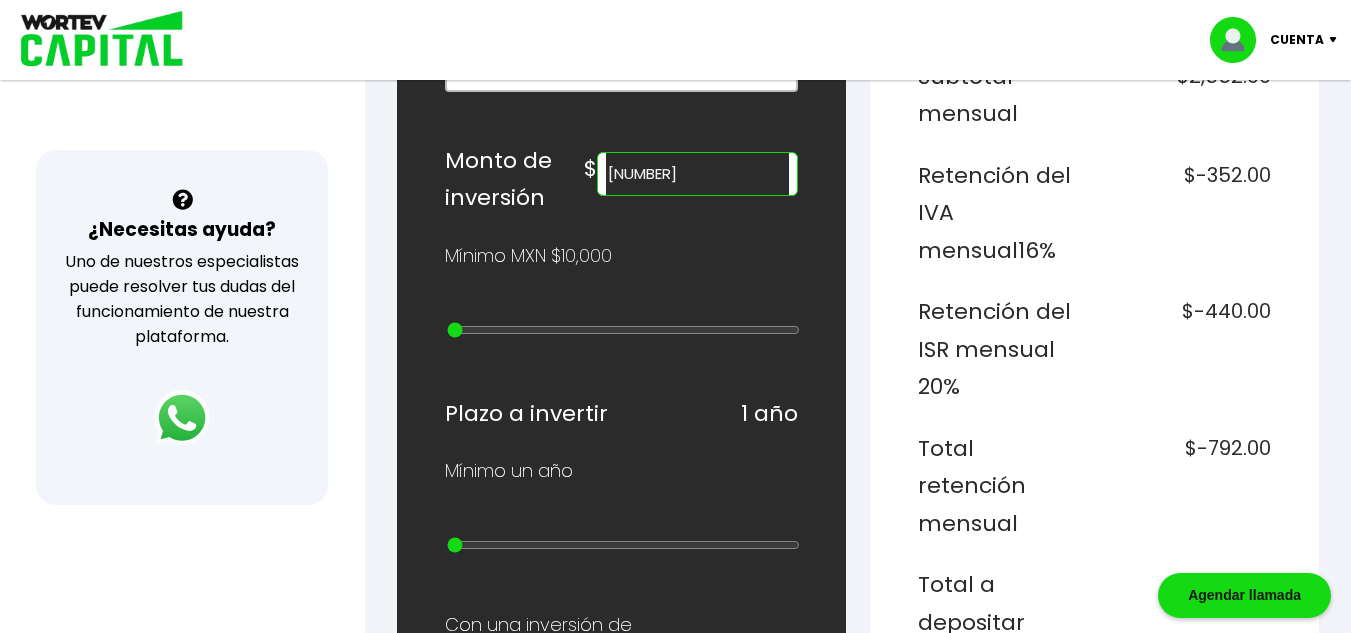 type on "20000" 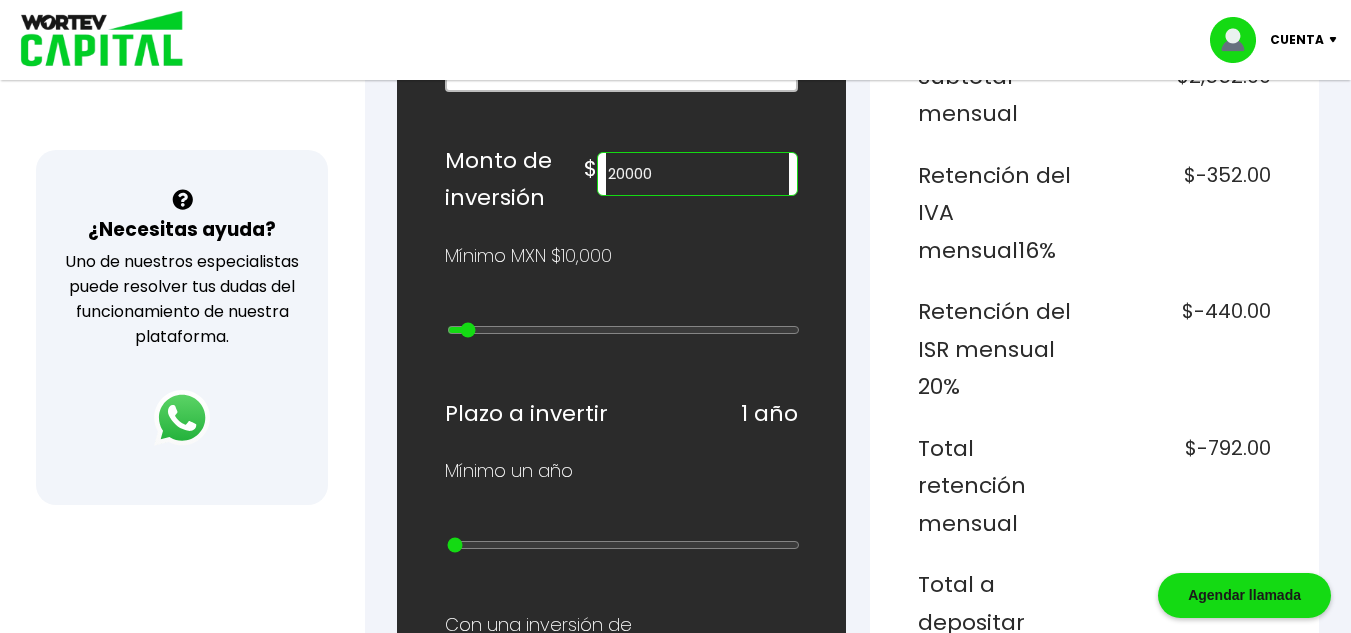 type on "30000" 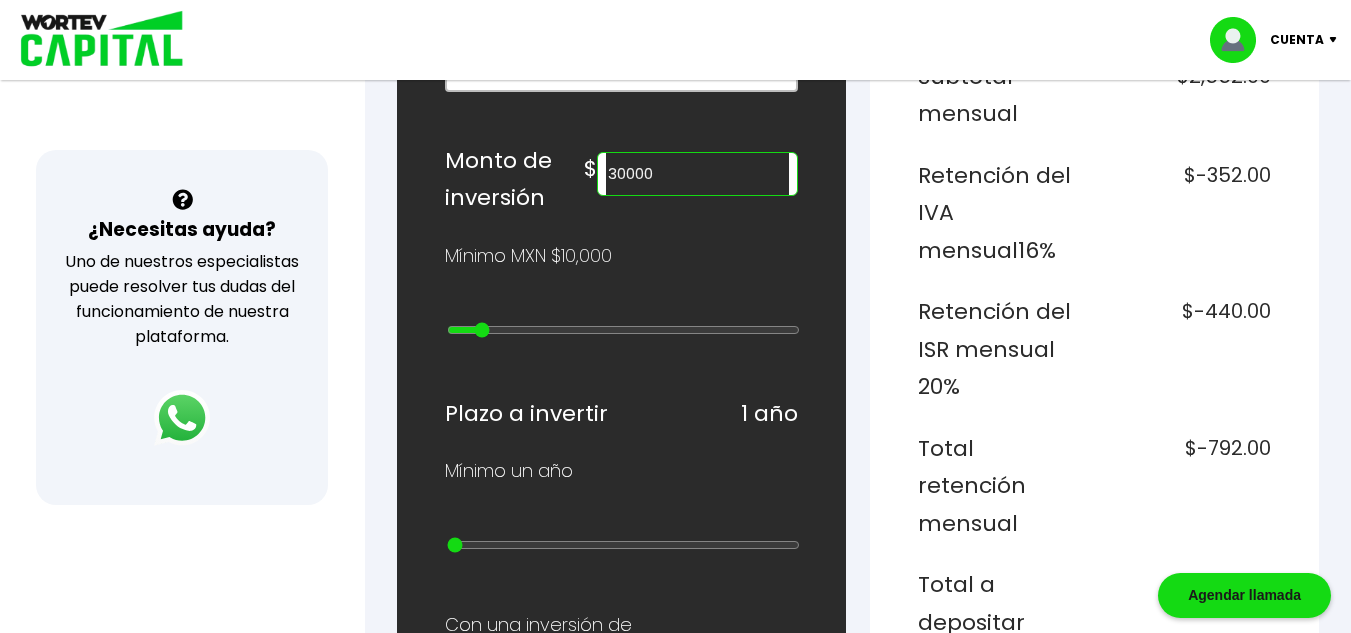 type on "40000" 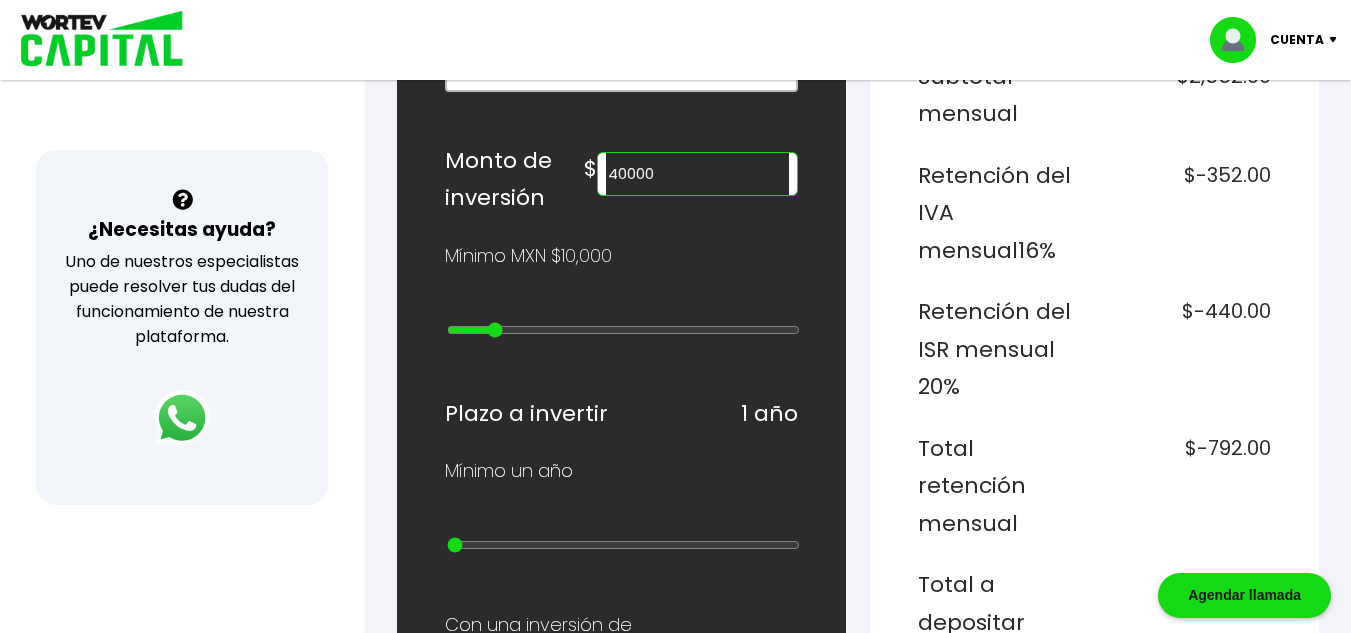 type on "50000" 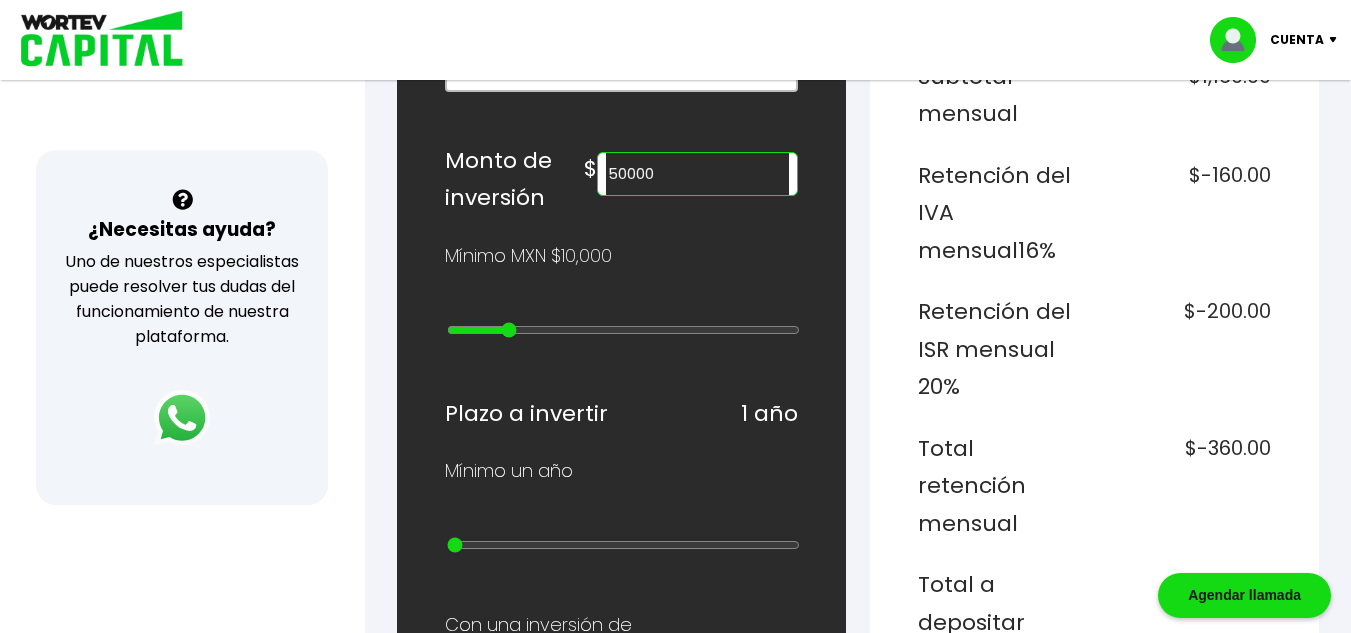 type on "60000" 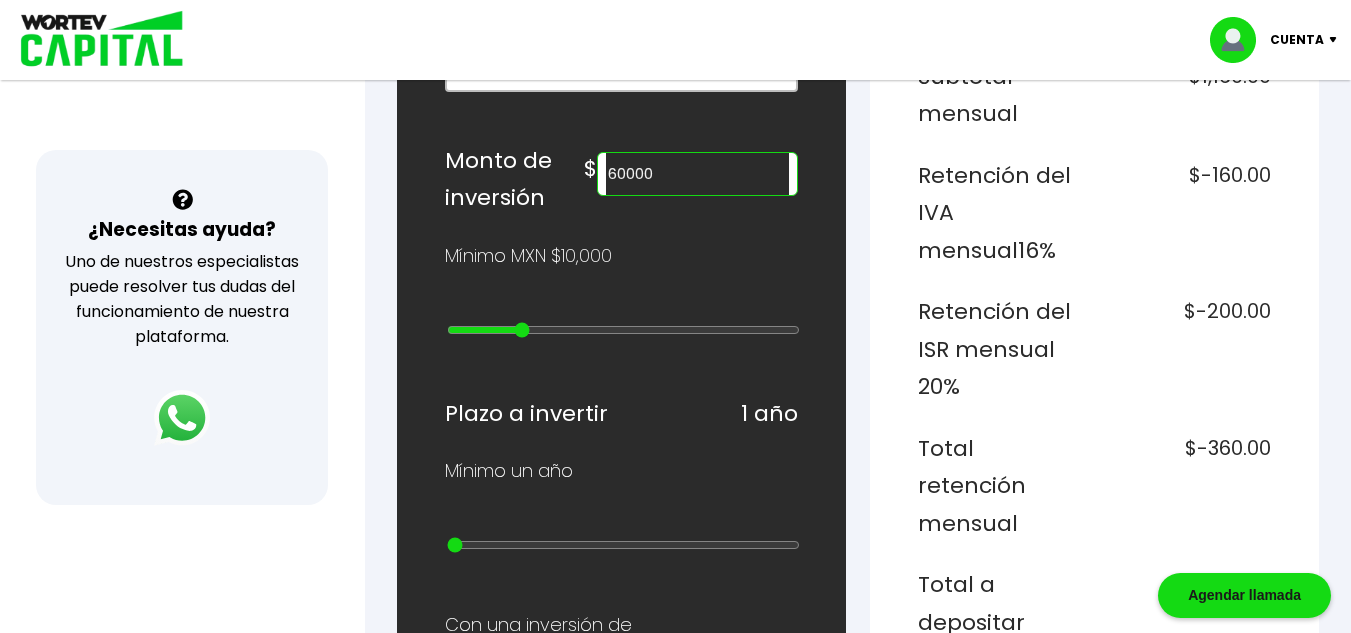 type on "70000" 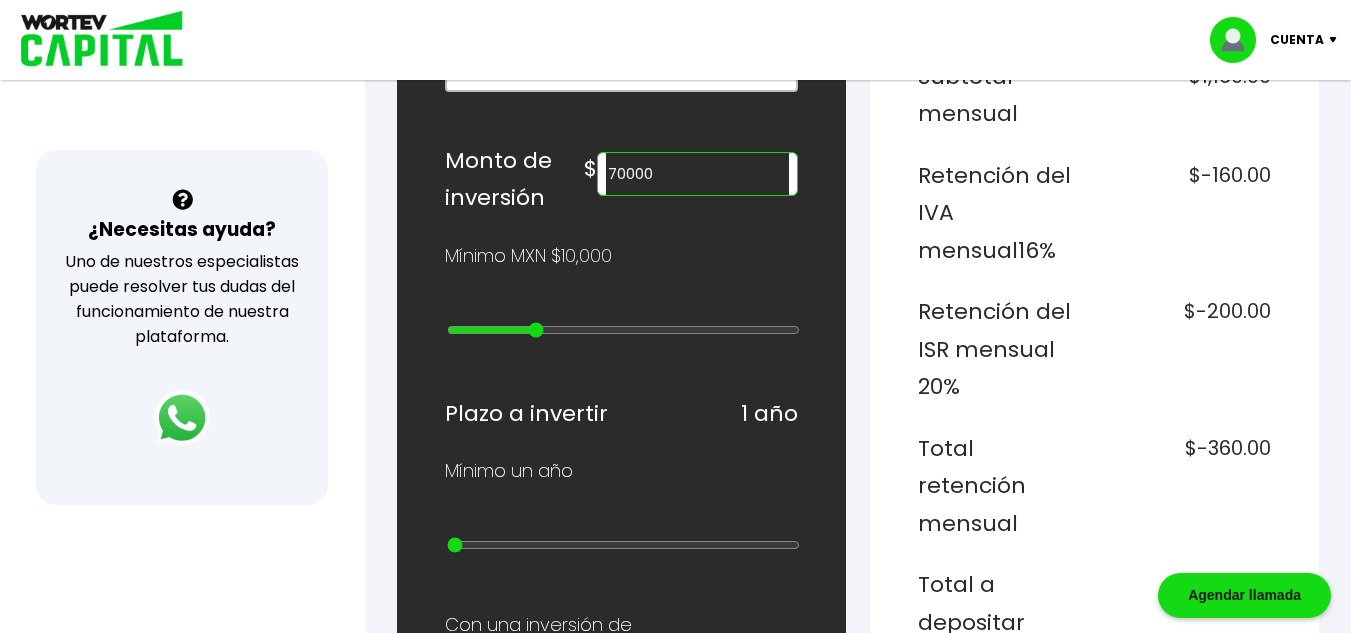 type on "80000" 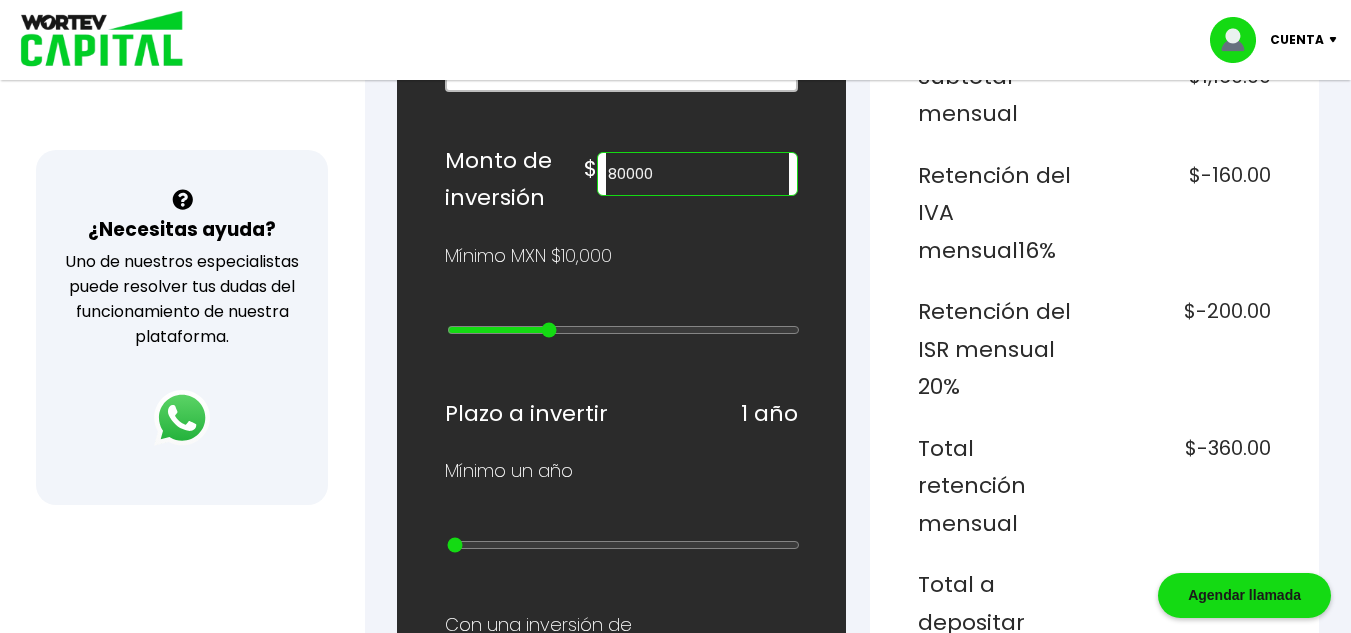 type on "90000" 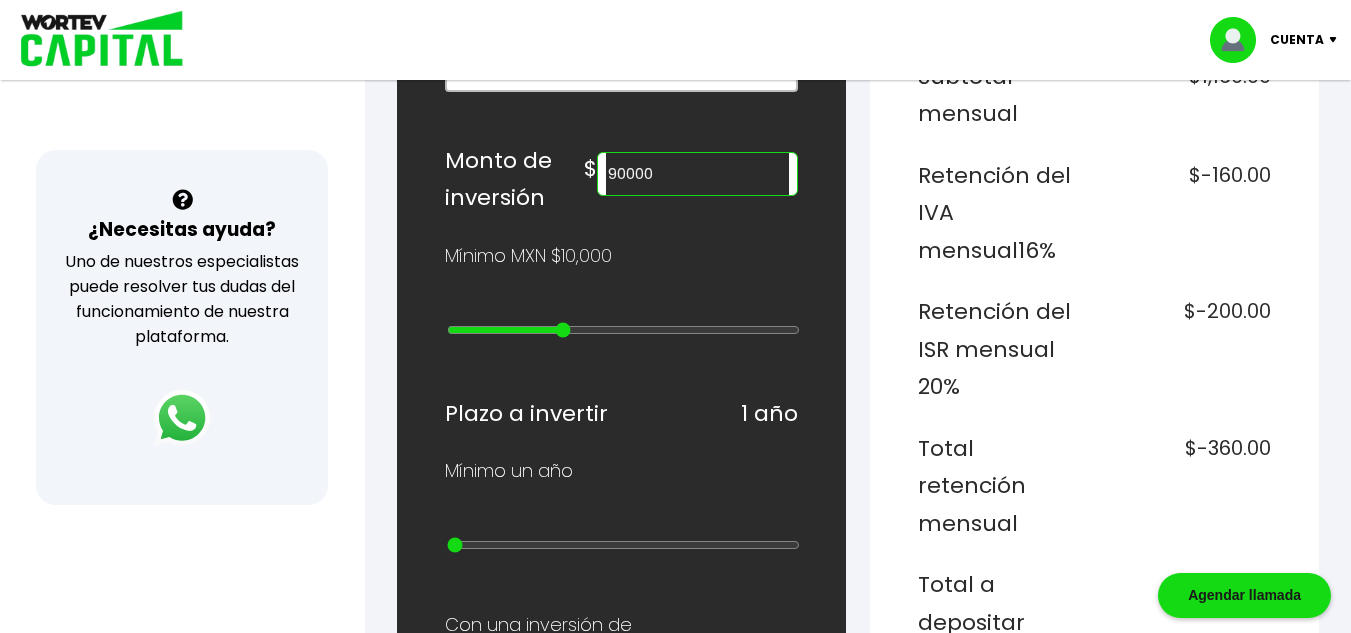 type on "100000" 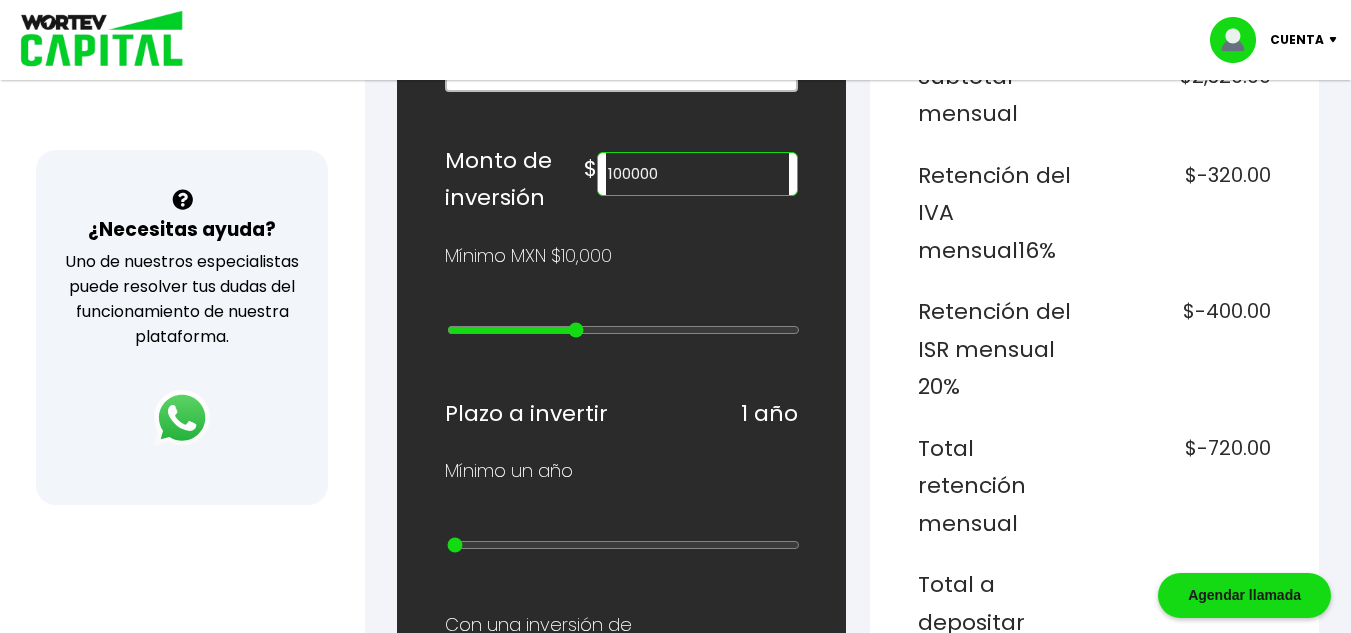type on "200000" 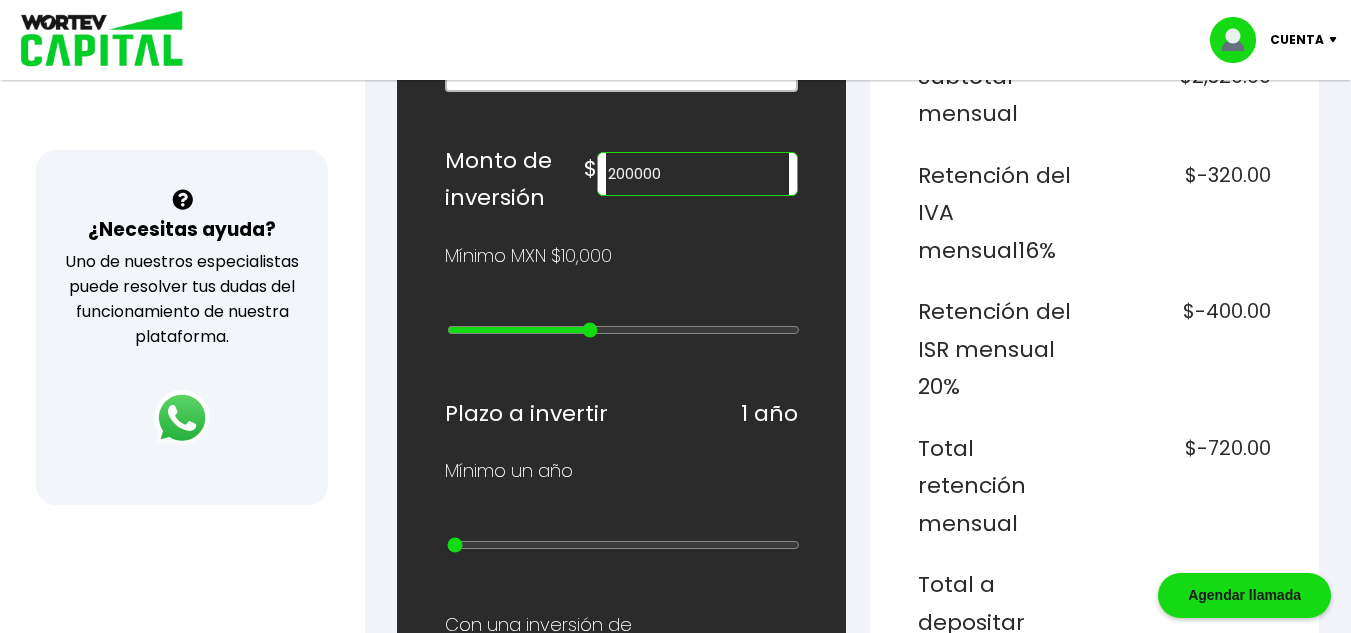 type on "300000" 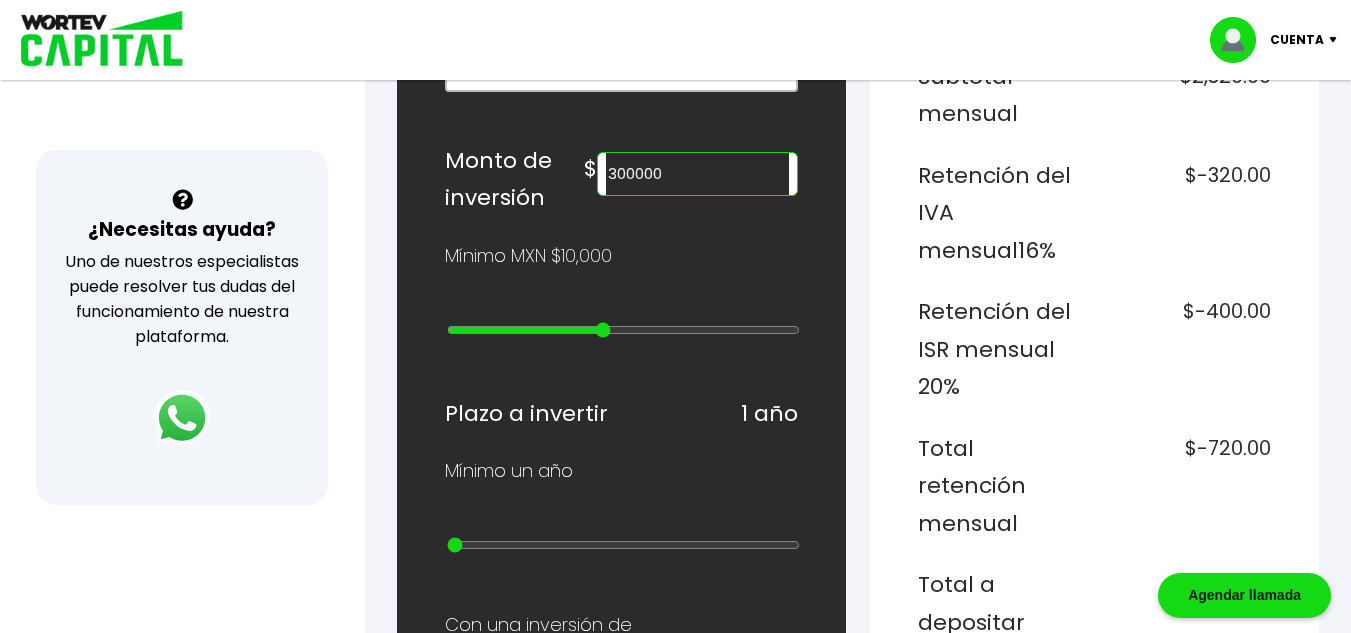 type on "400000" 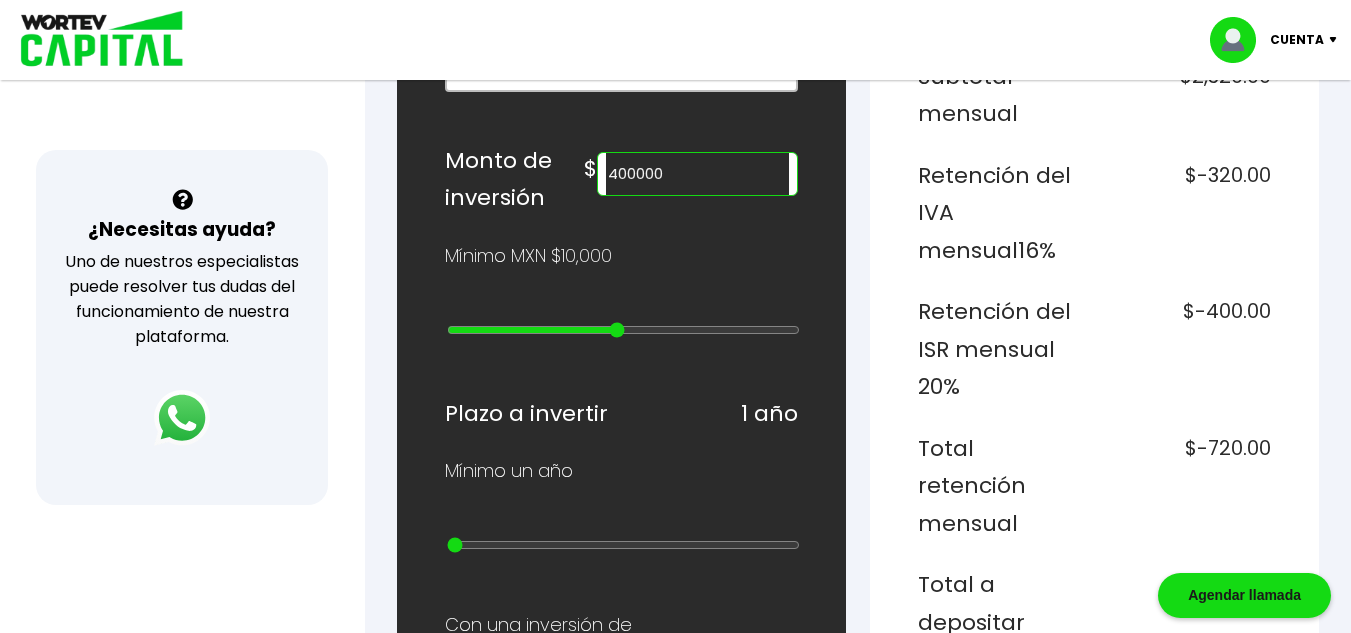 type on "500000" 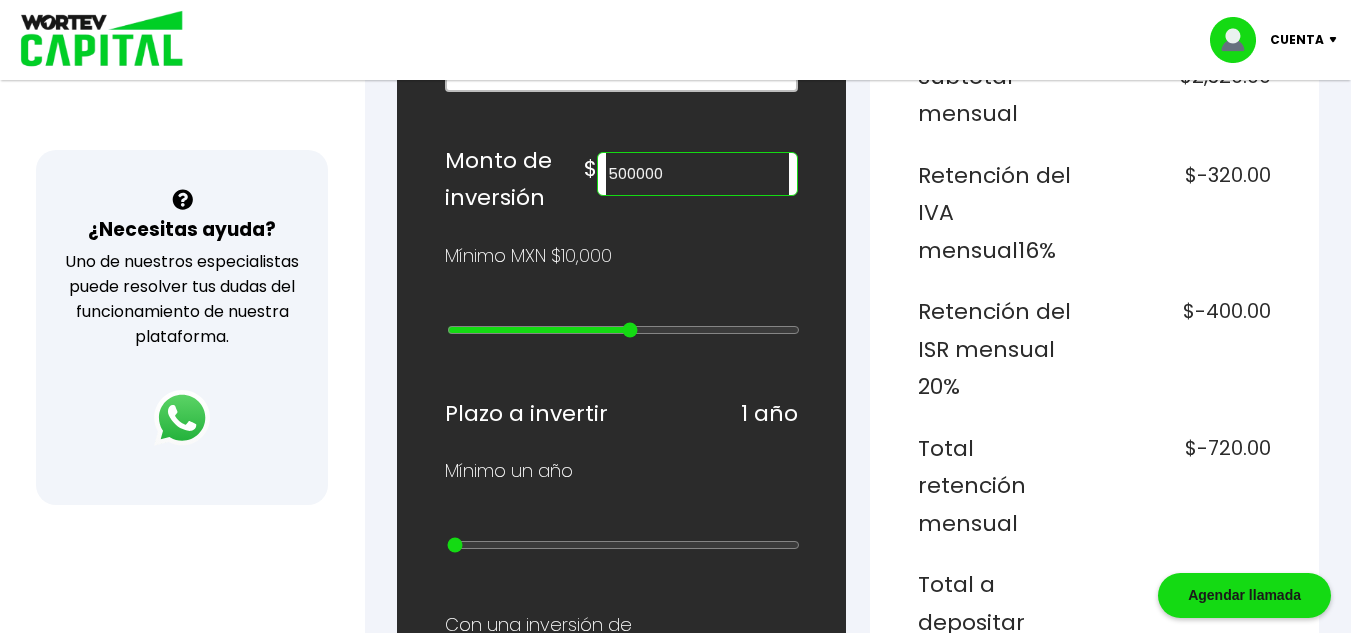 type on "600000" 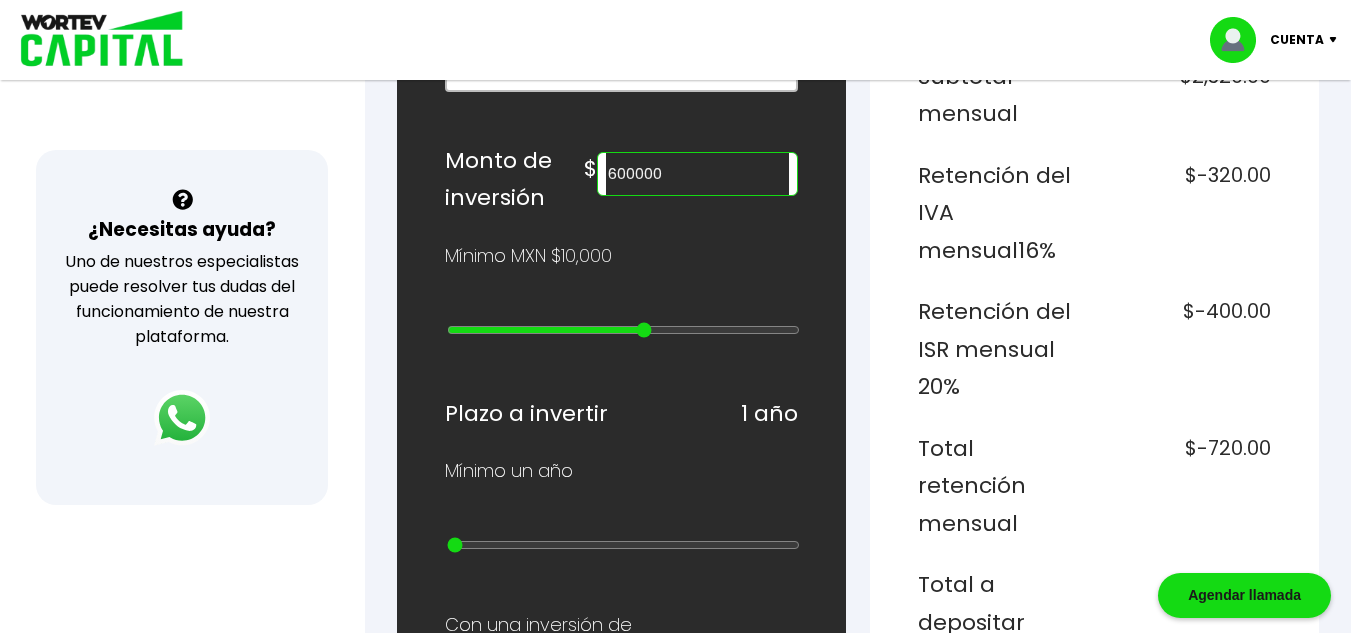 type on "700000" 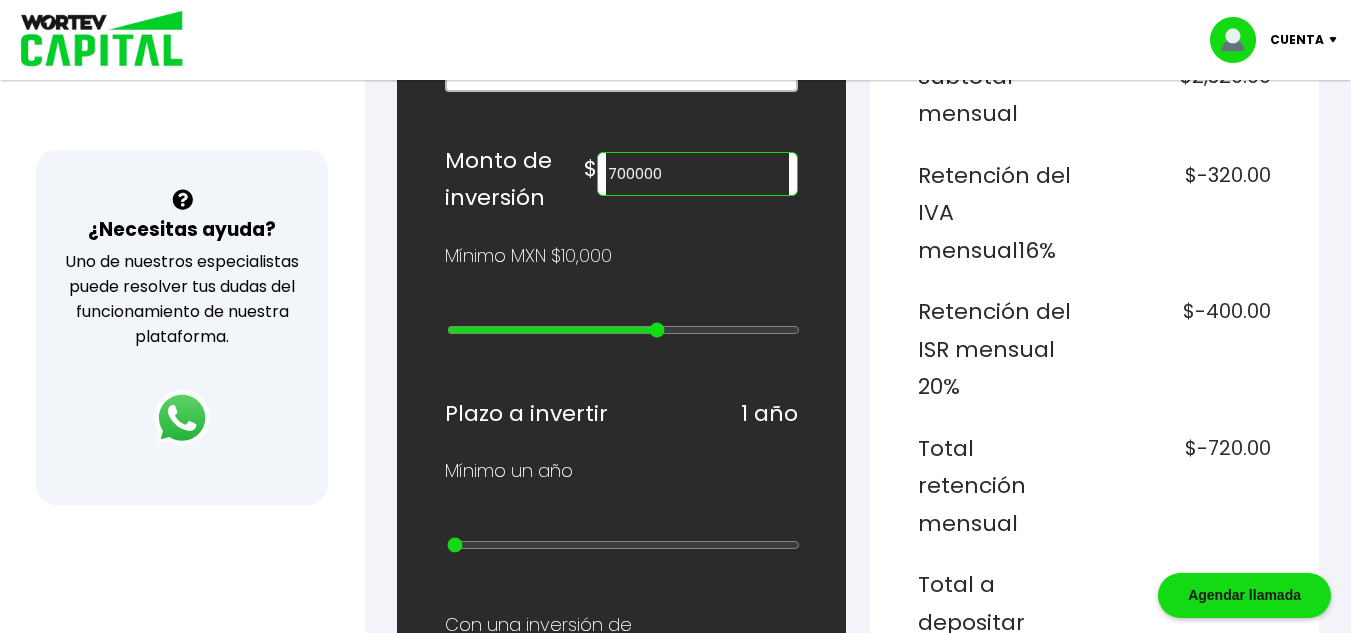 type on "800000" 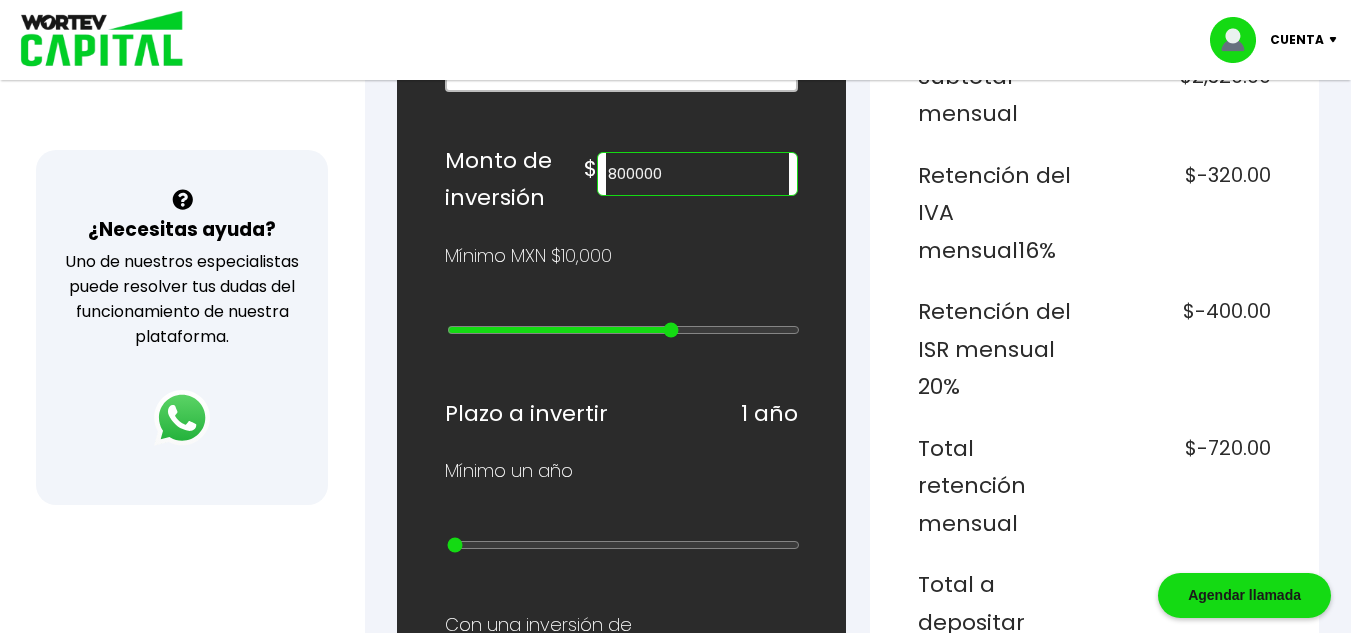 type on "900000" 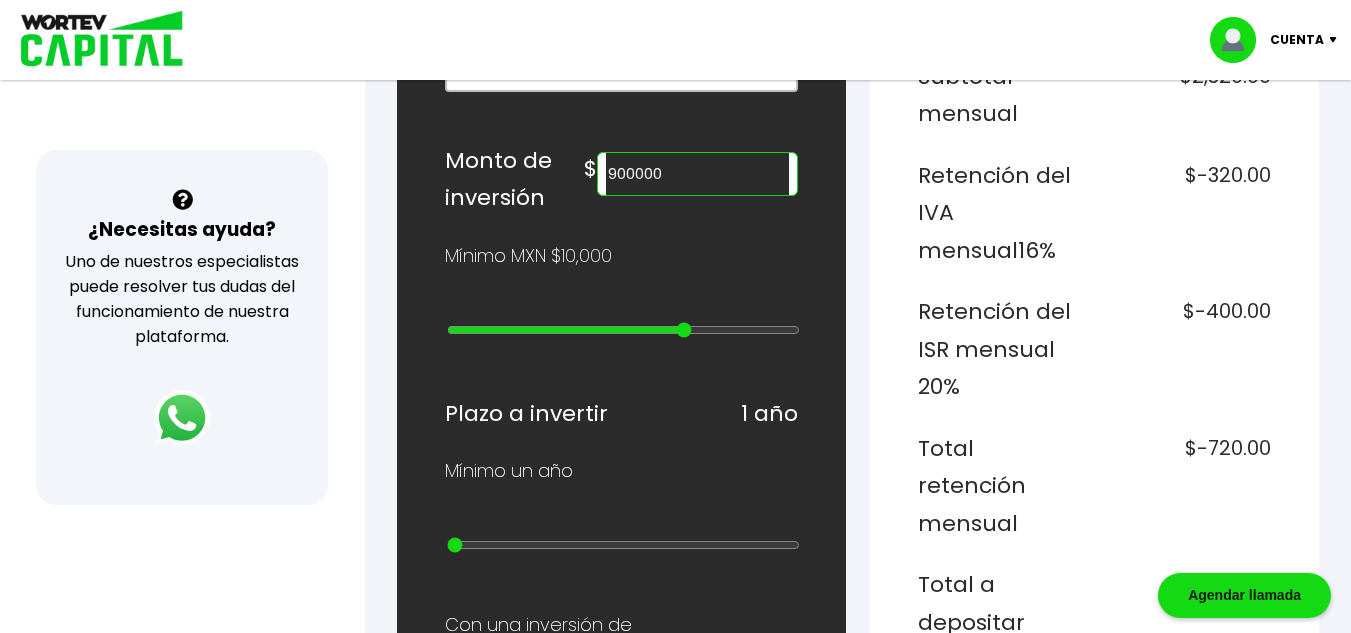 type on "1000000" 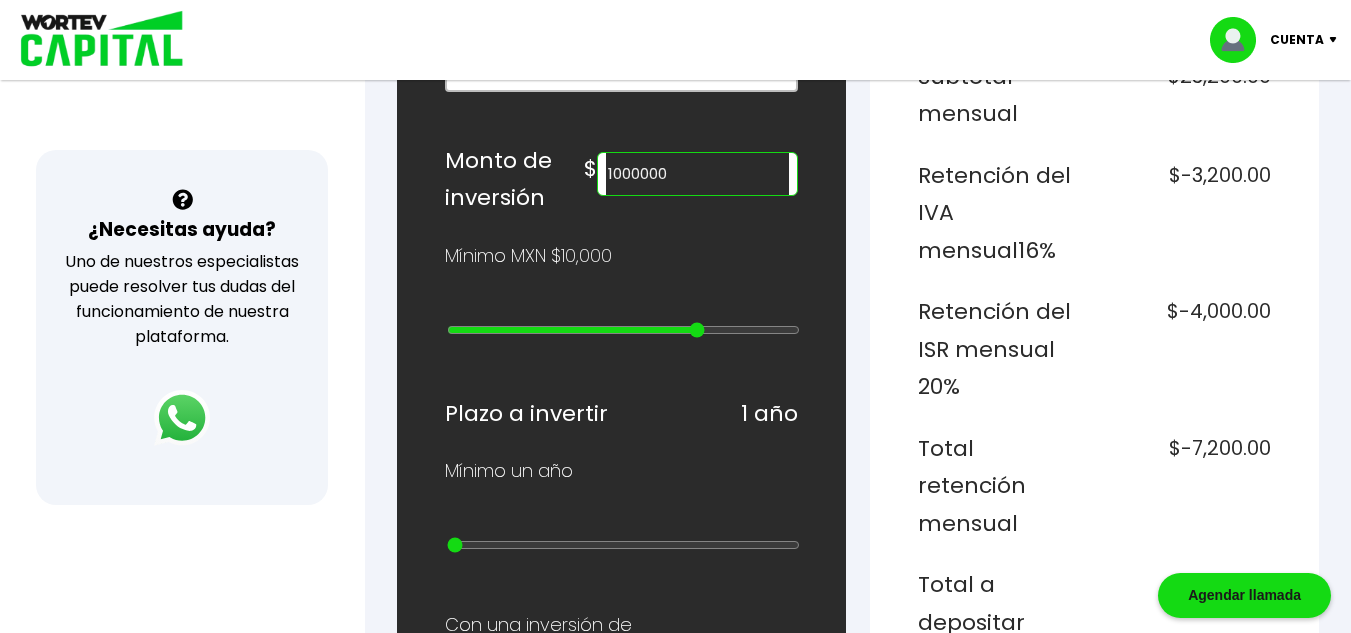 type on "2000000" 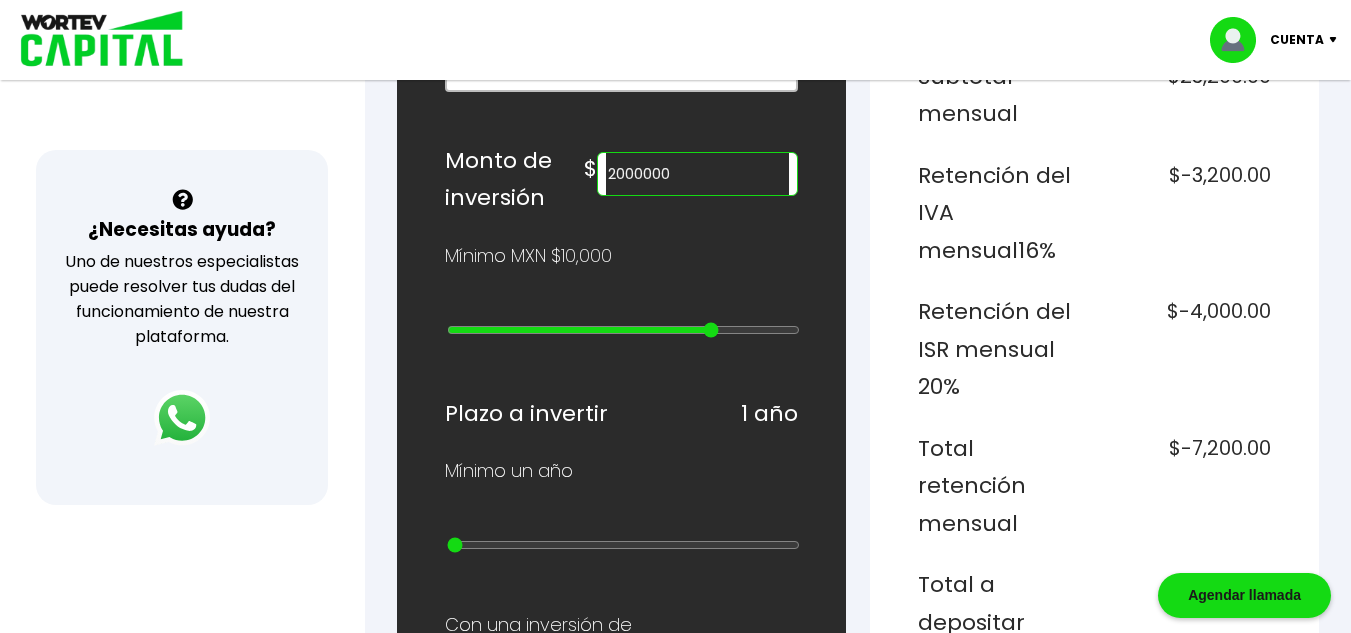 type on "3000000" 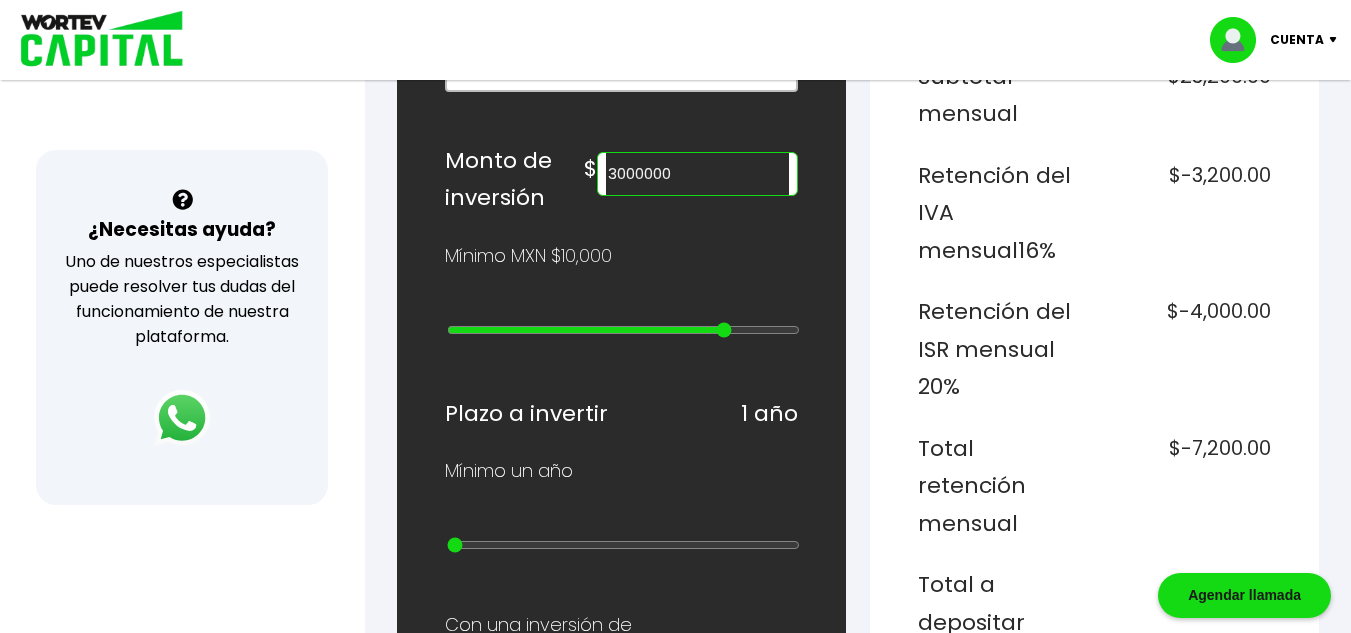 type on "4000000" 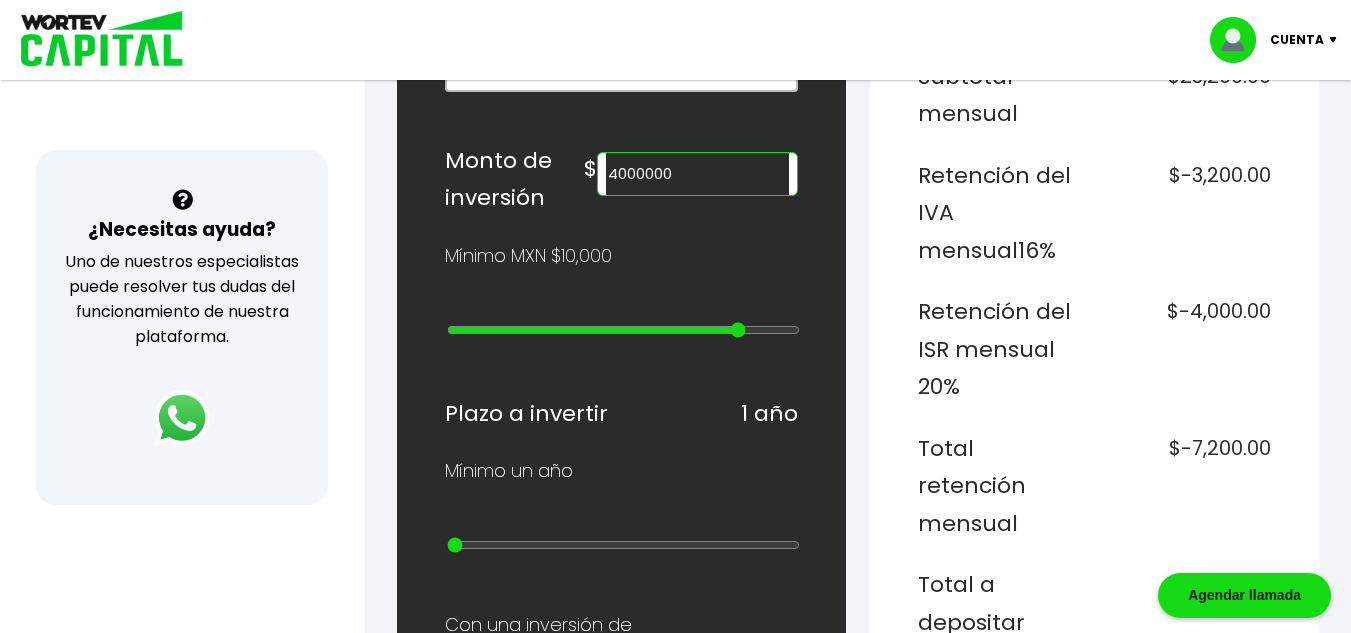 type on "5000000" 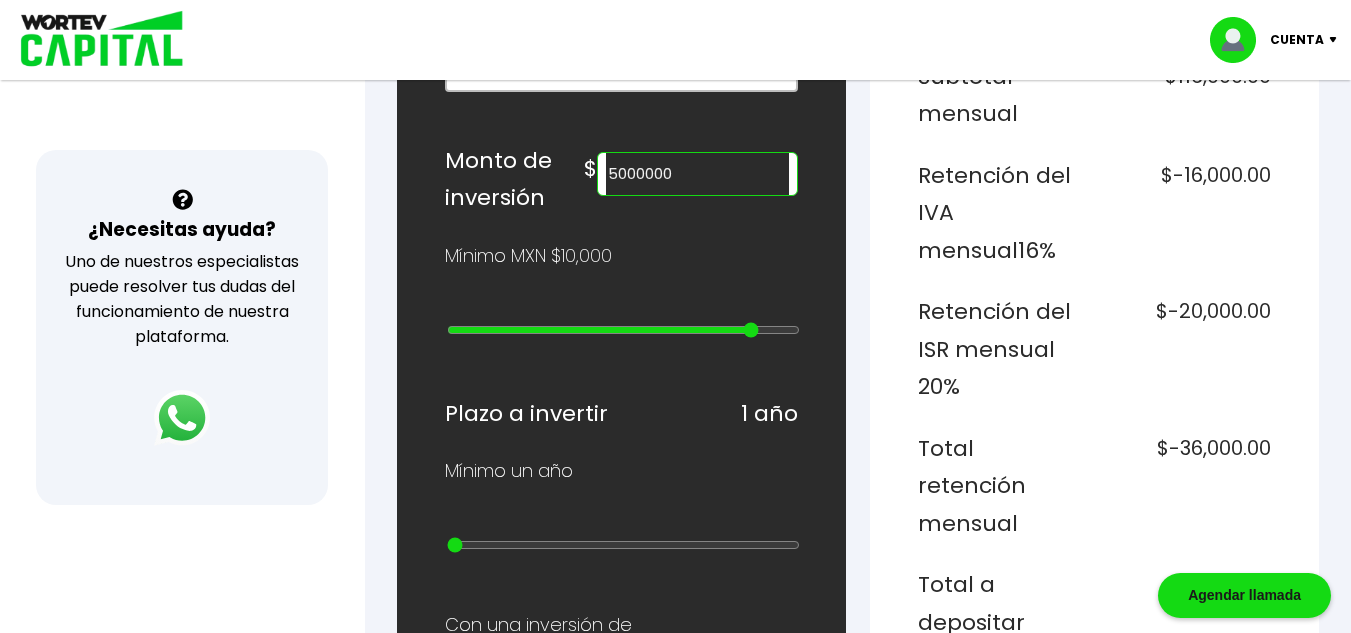 type on "10000000" 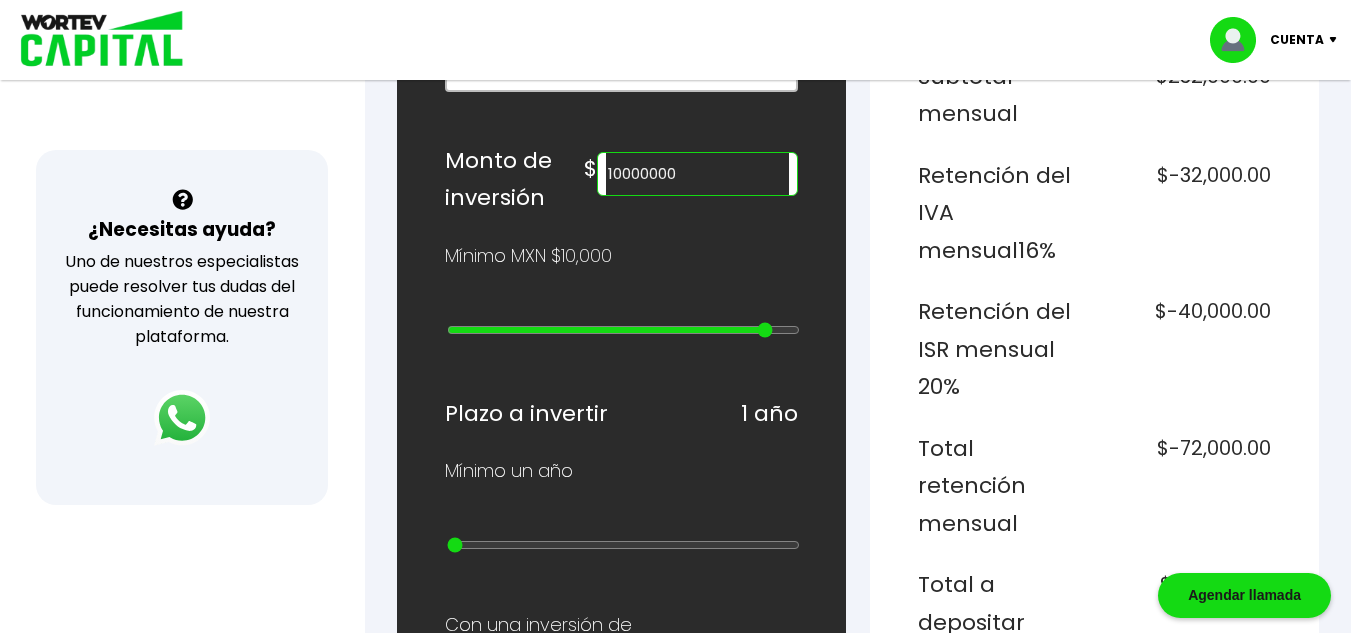 type on "15000000" 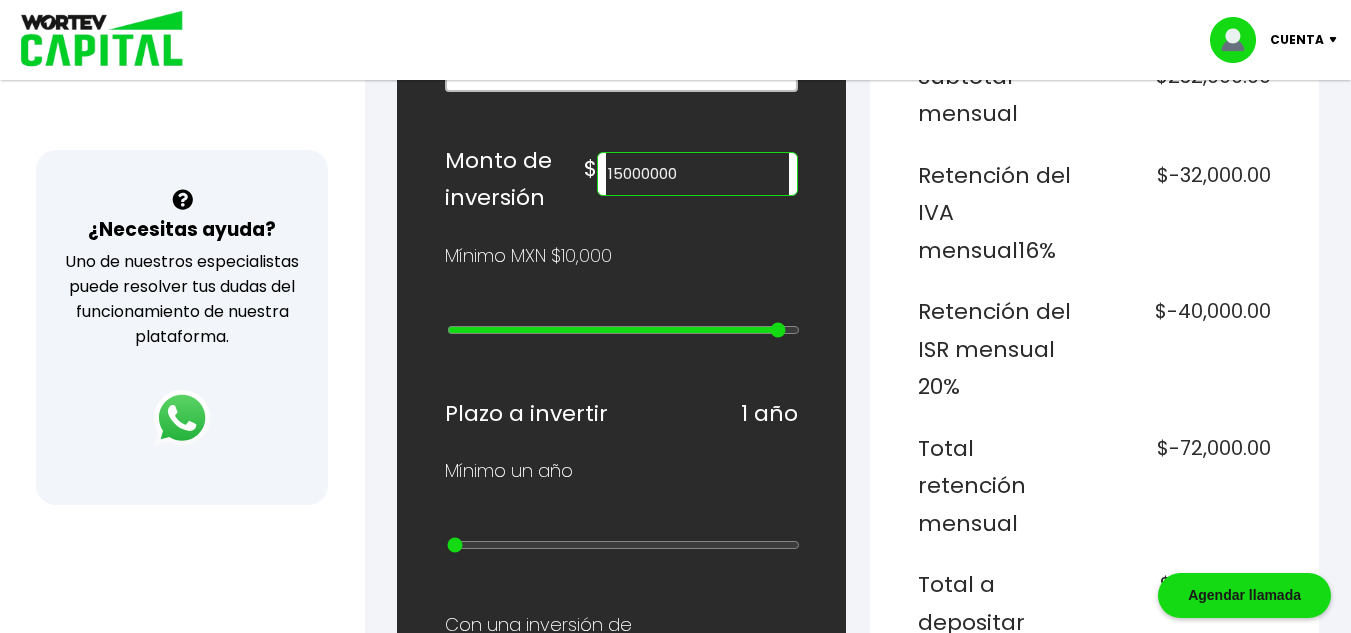 type on "20000000" 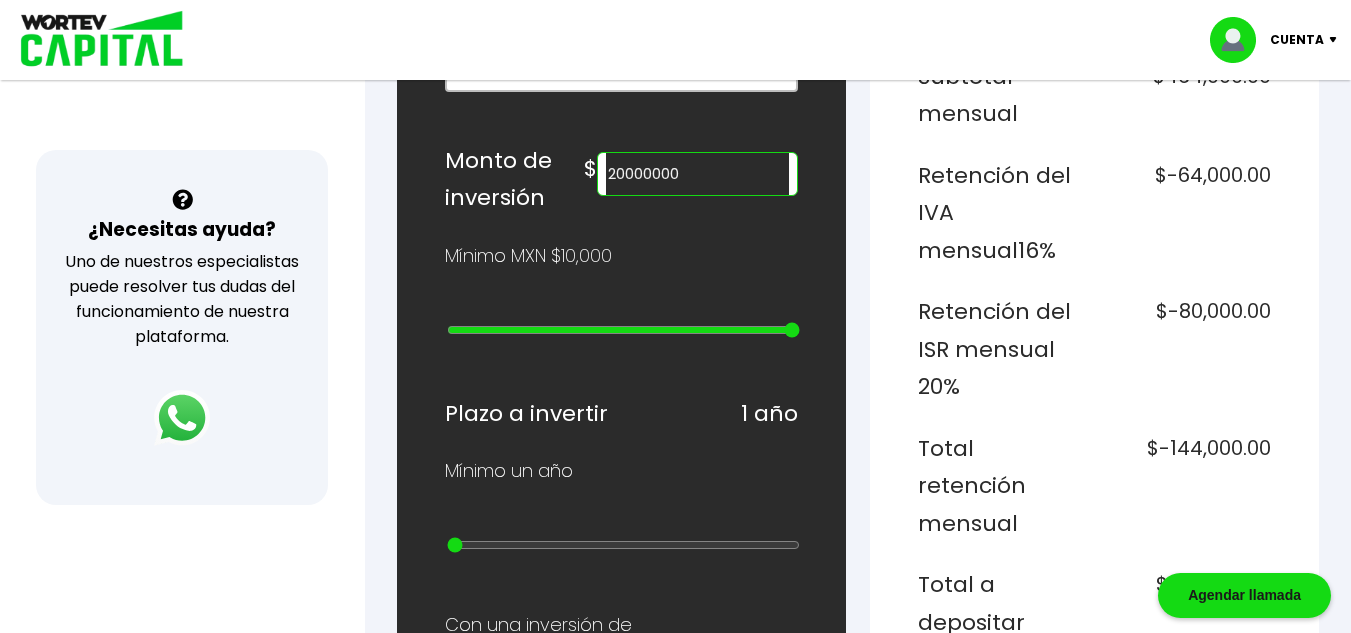 type on "10000000" 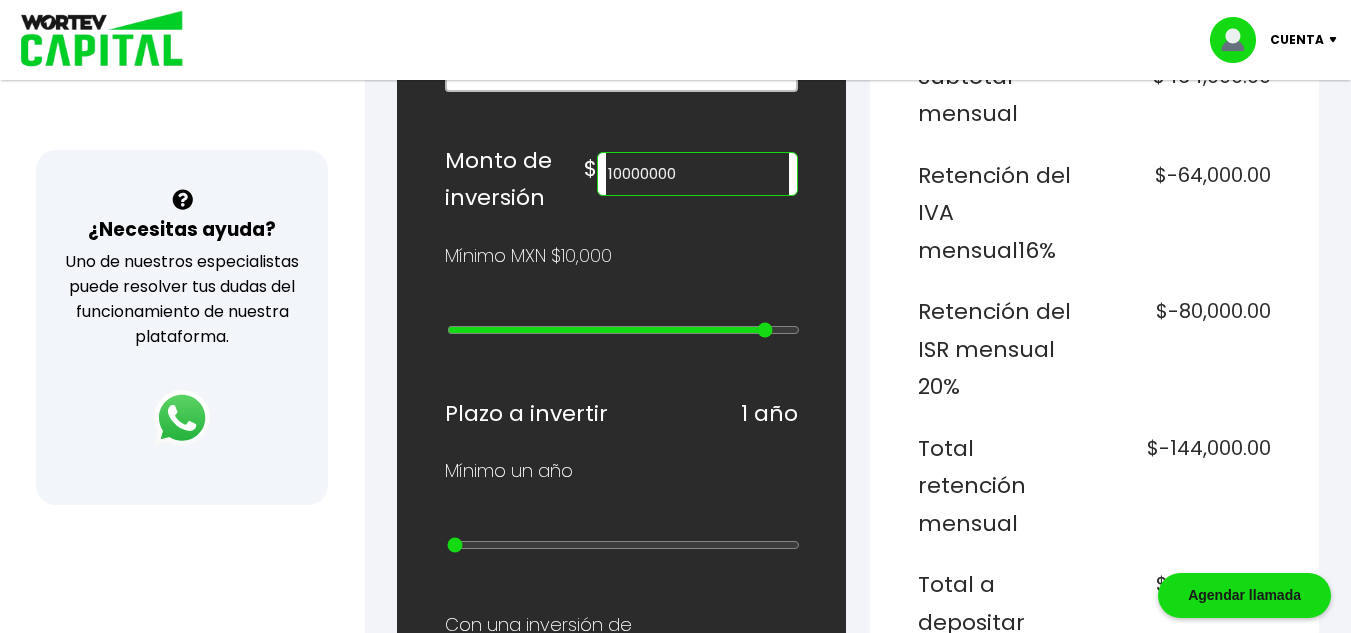 type on "4000000" 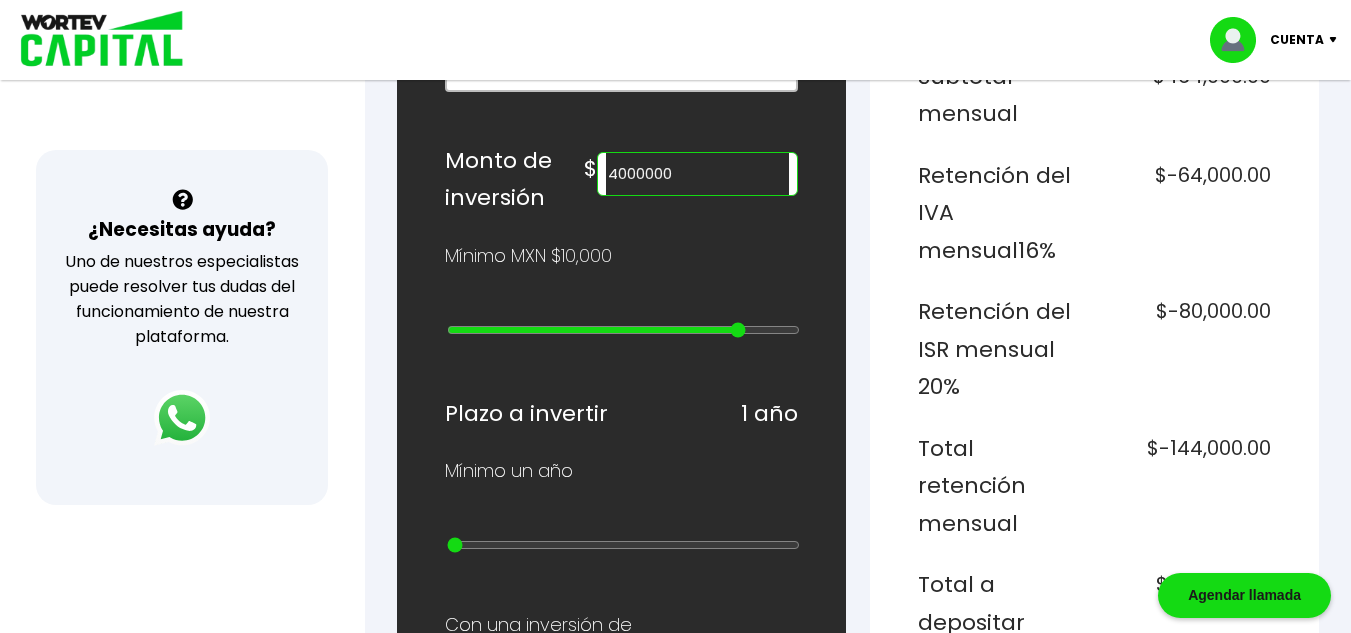 type on "1000000" 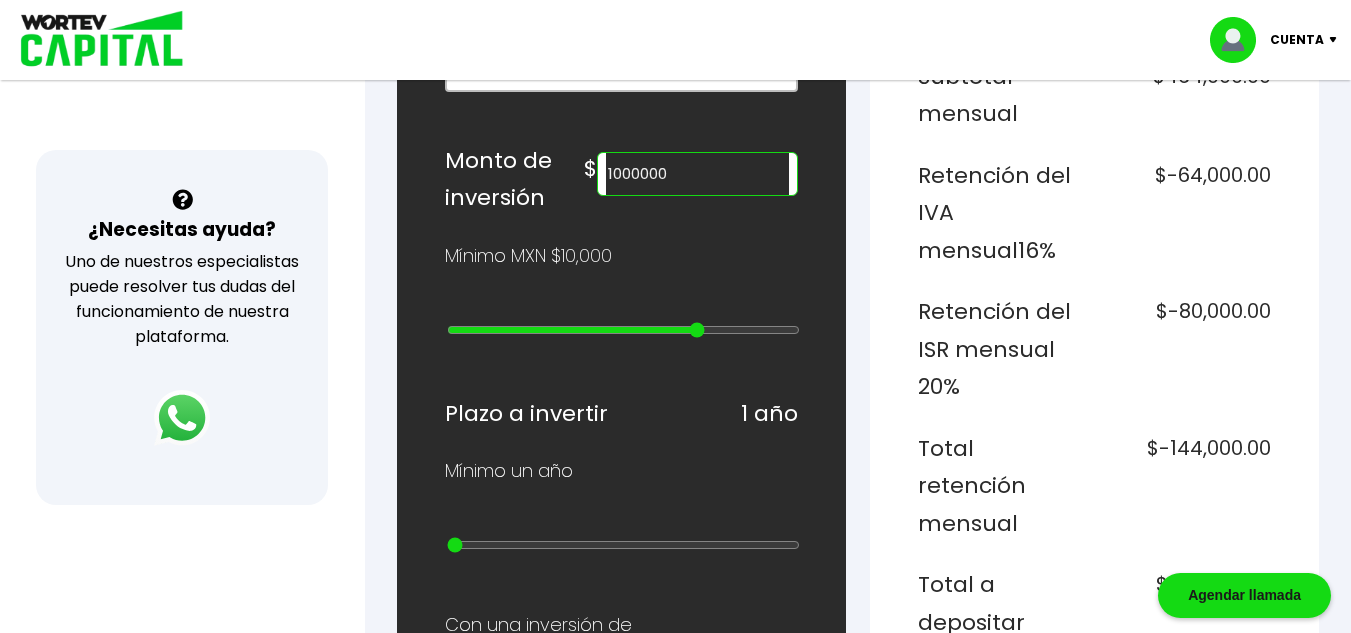 type on "700000" 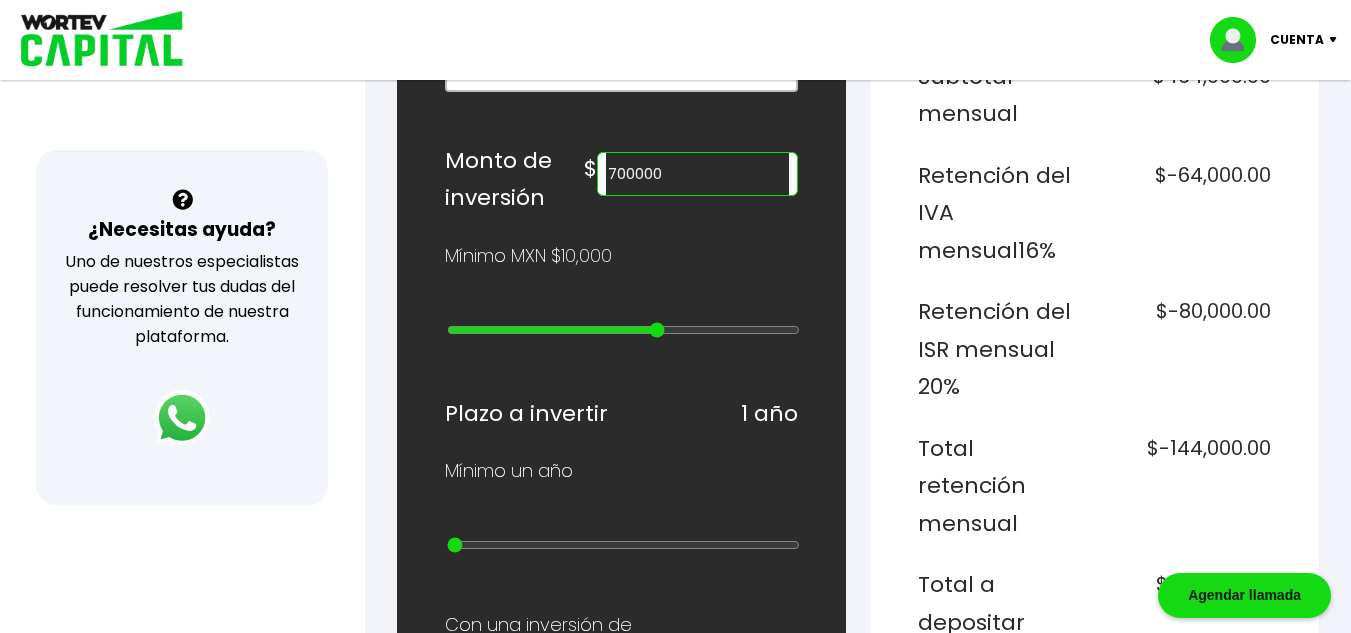 type on "200000" 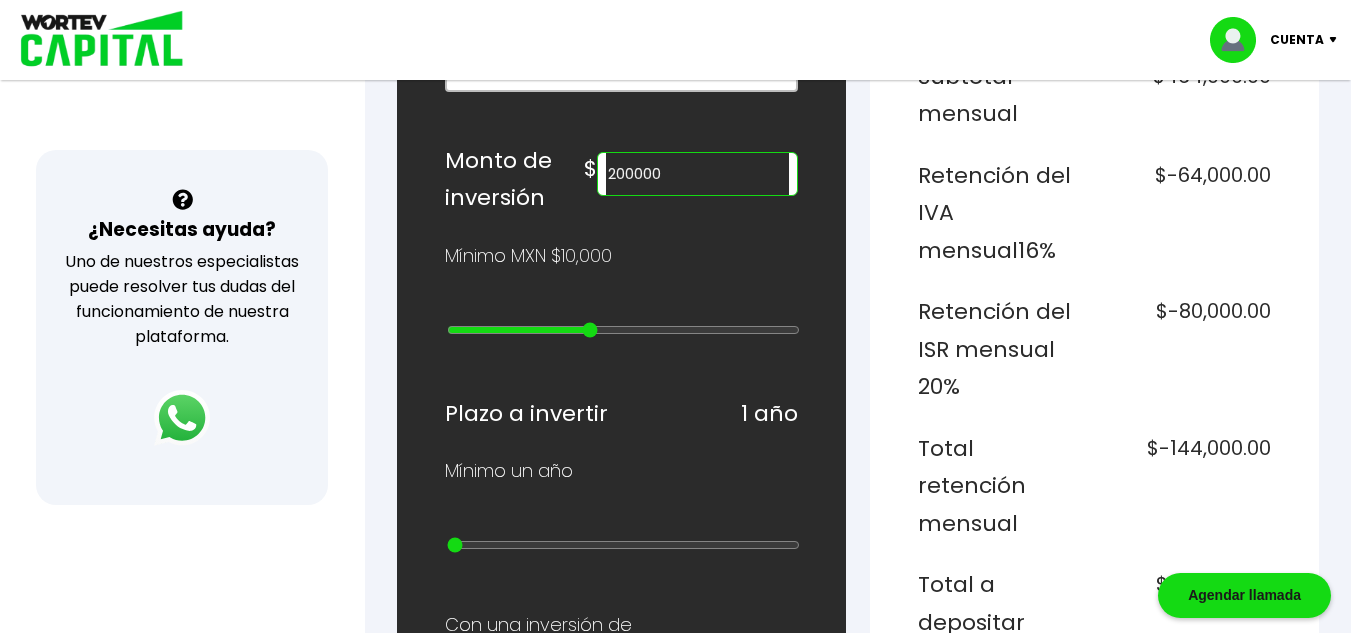type on "50000" 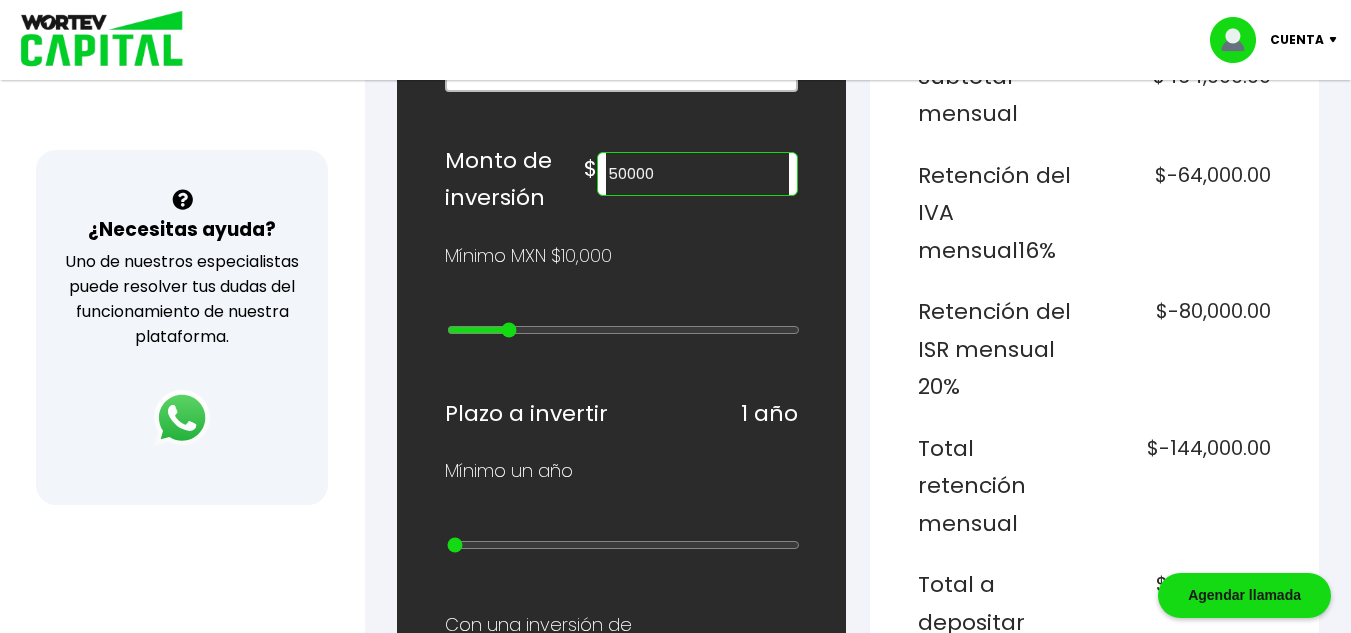 type on "20000" 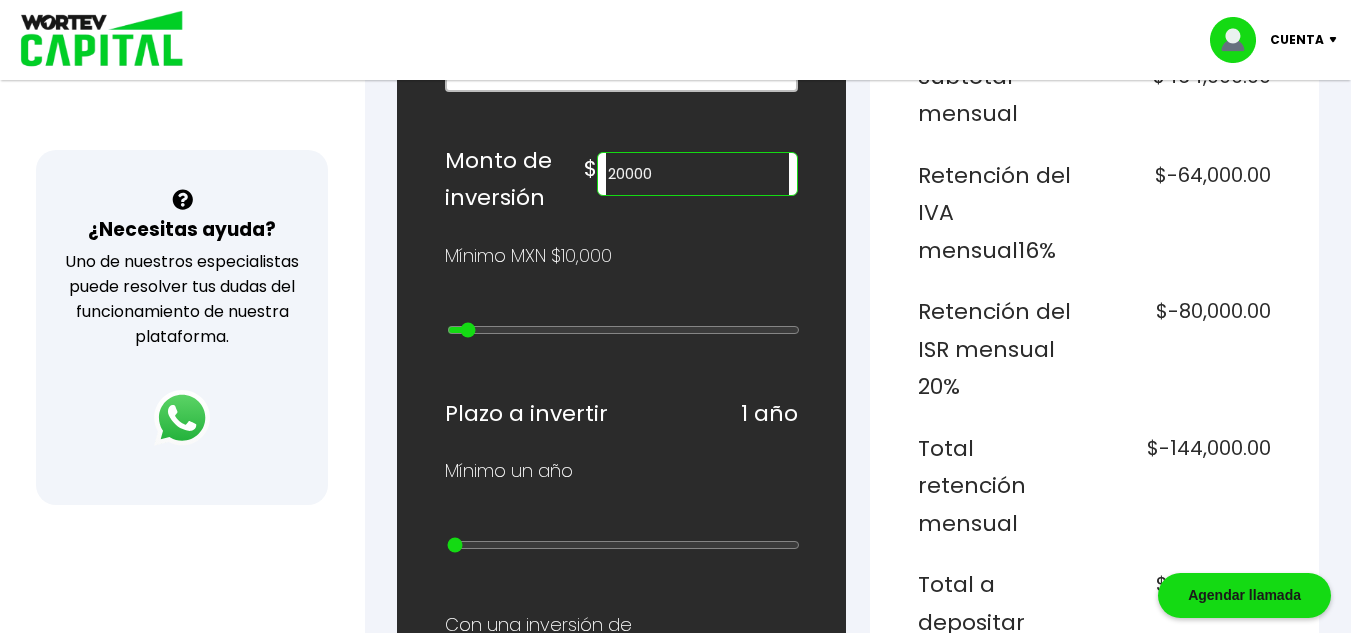 type on "10000" 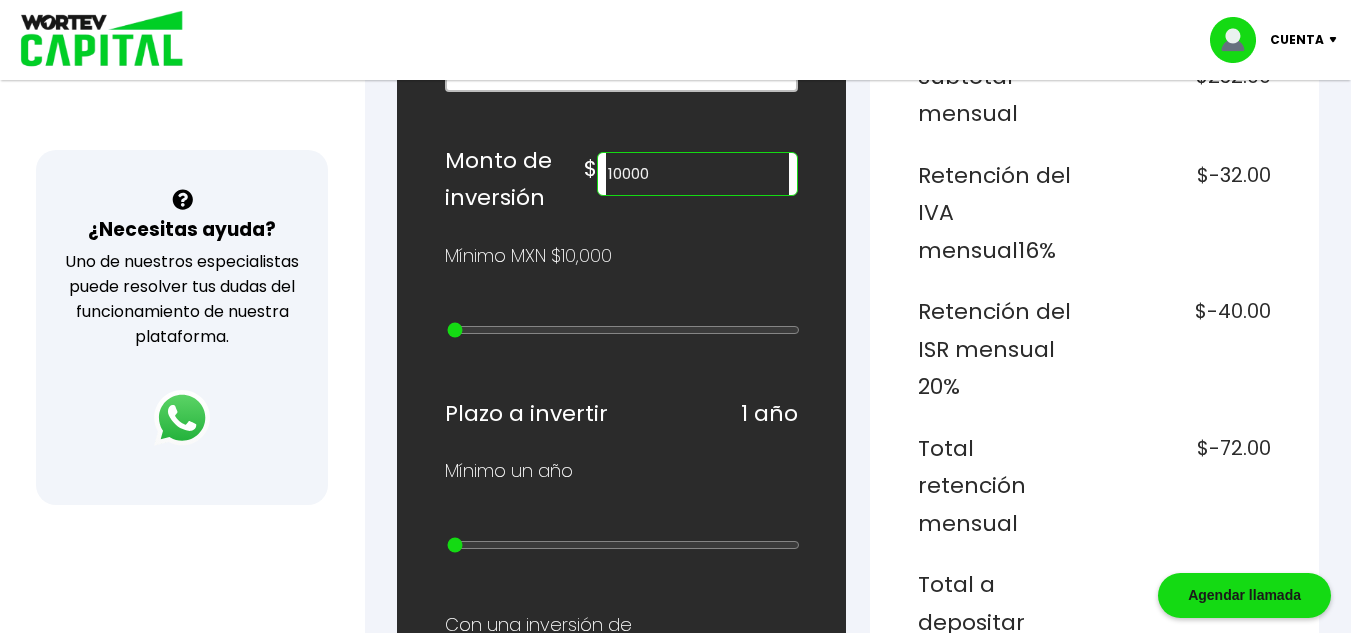 type on "20000" 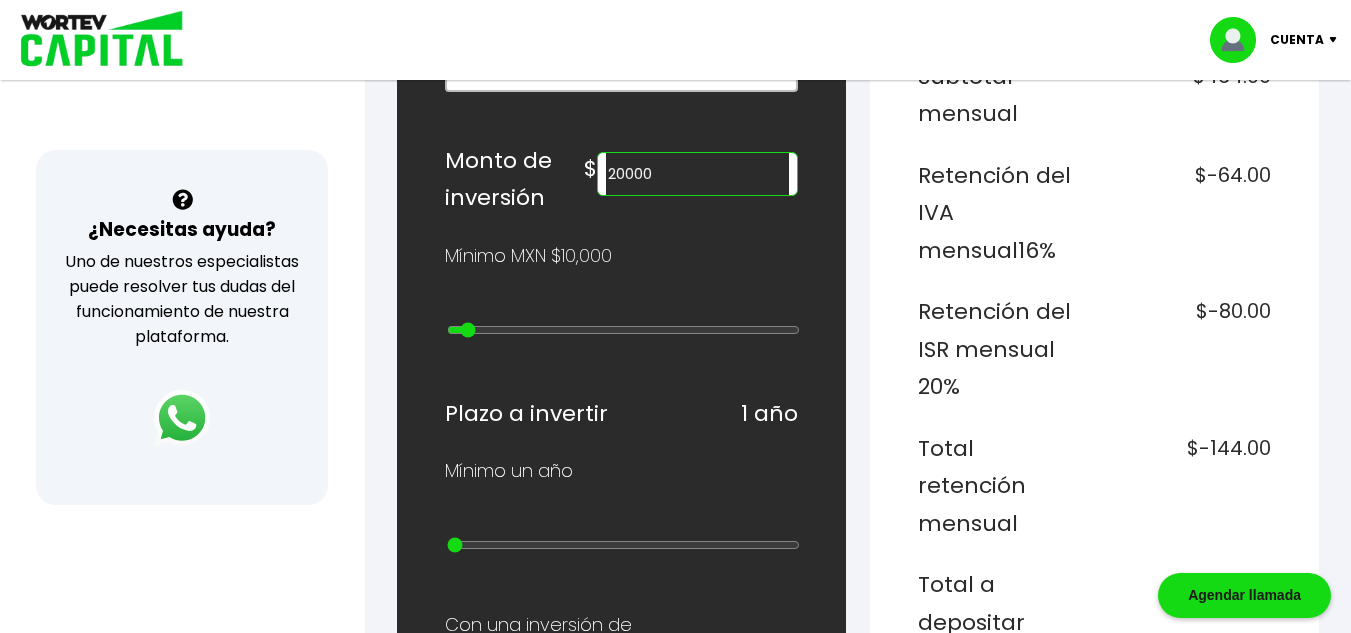 type on "30000" 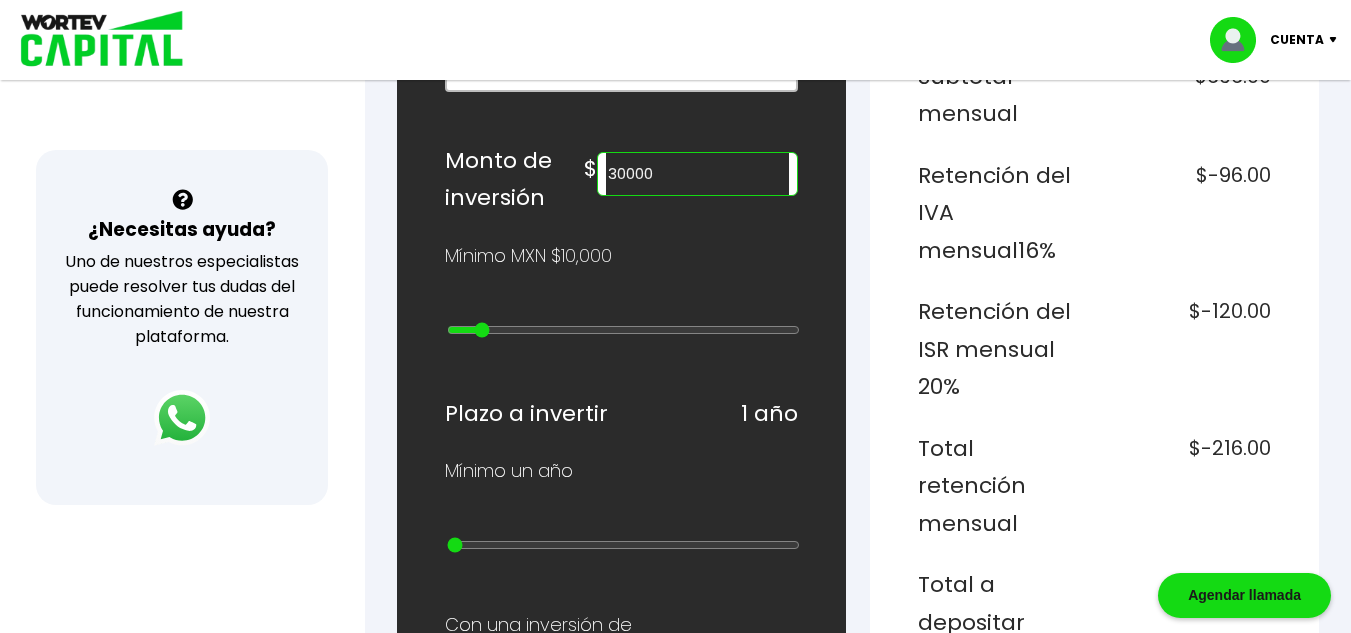 type on "20000" 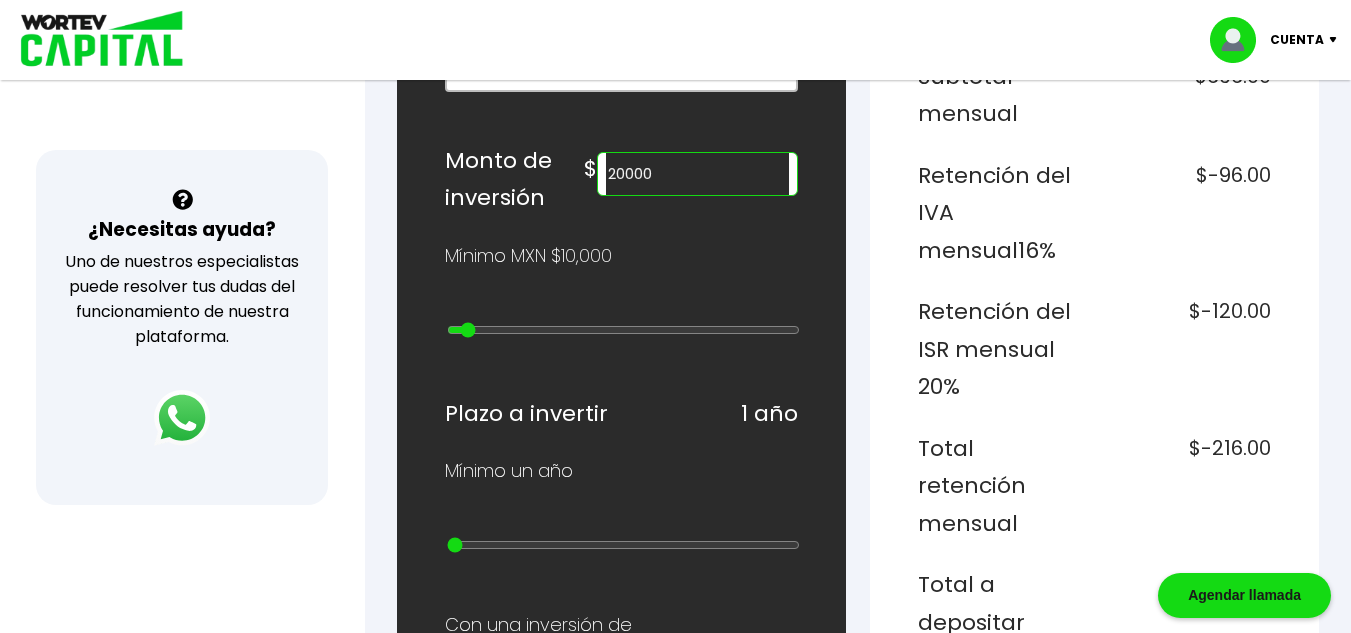 type on "10000" 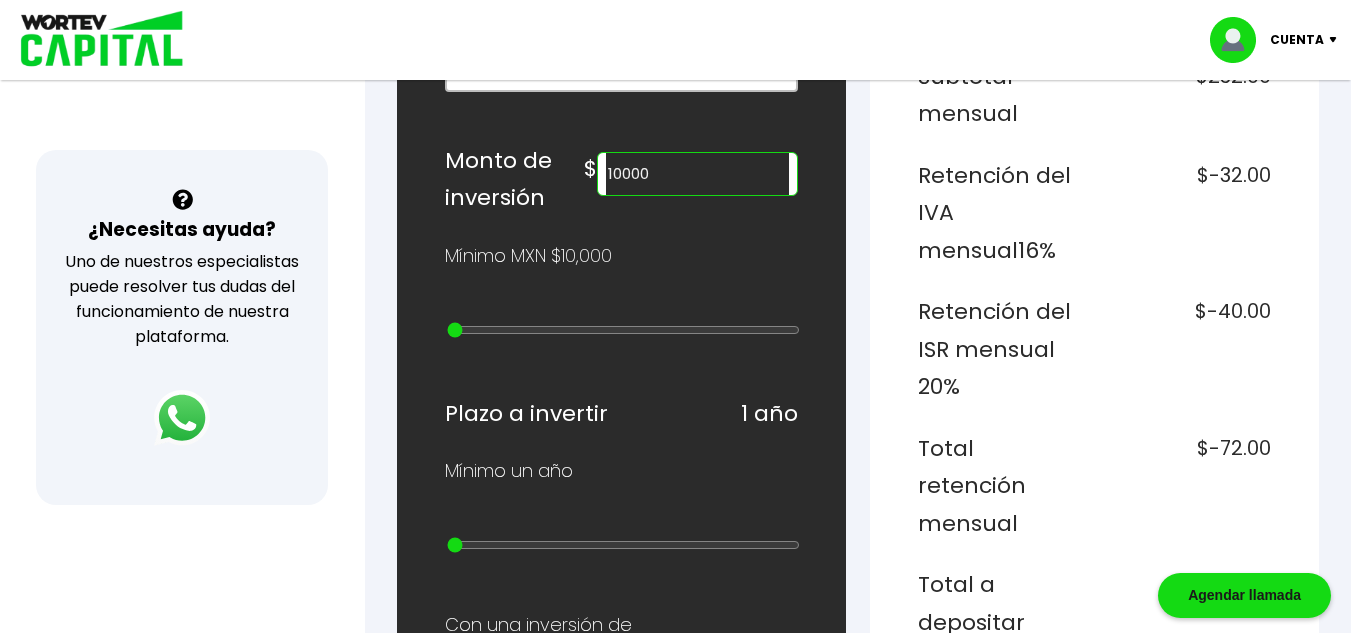 drag, startPoint x: 456, startPoint y: 327, endPoint x: 444, endPoint y: 310, distance: 20.808653 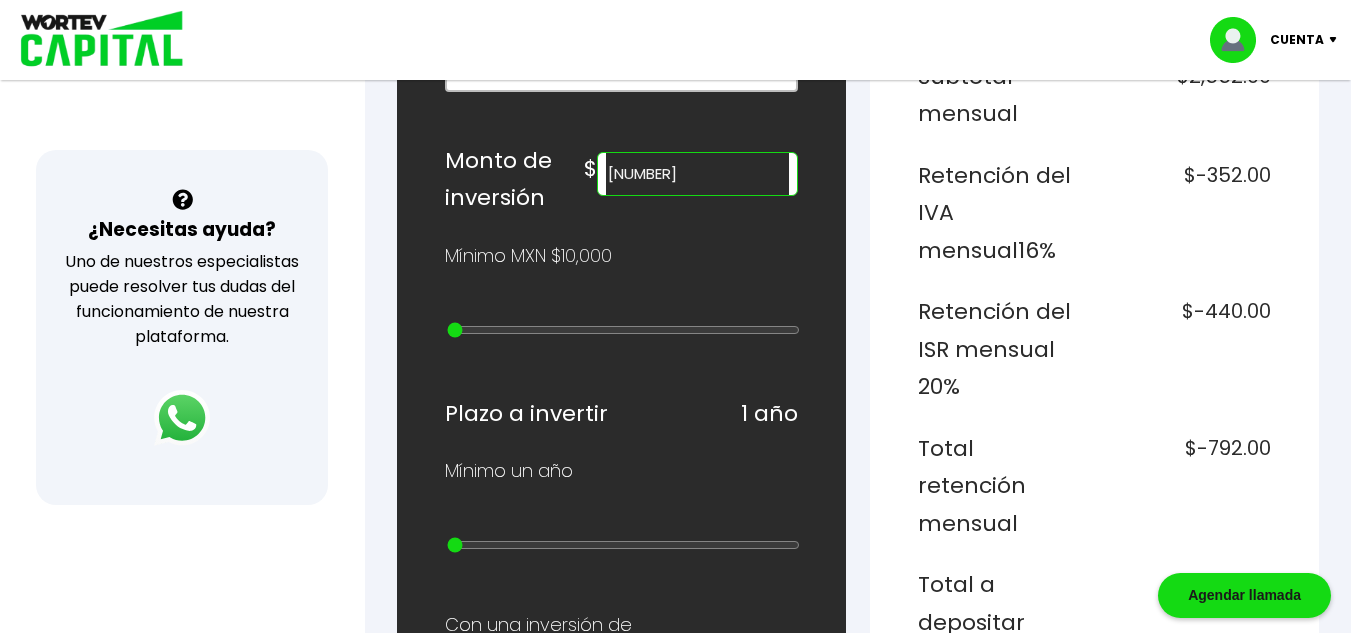 type on "[NUMBER]" 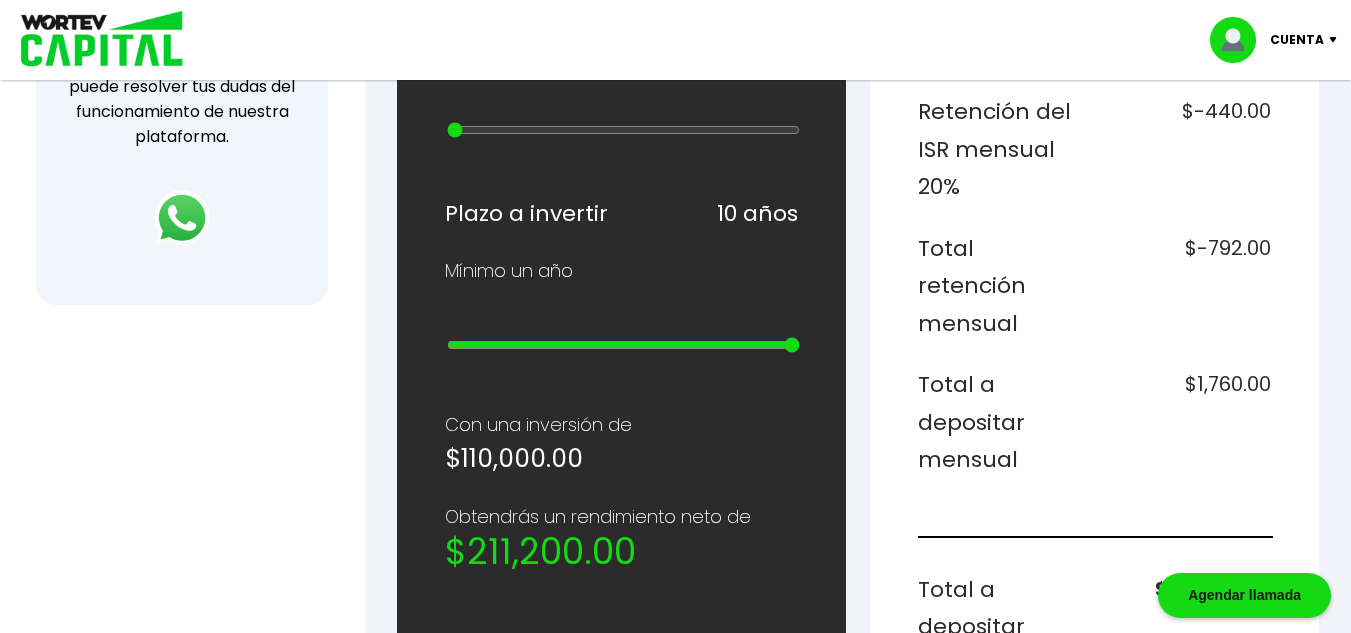 drag, startPoint x: 451, startPoint y: 352, endPoint x: 813, endPoint y: 378, distance: 362.9325 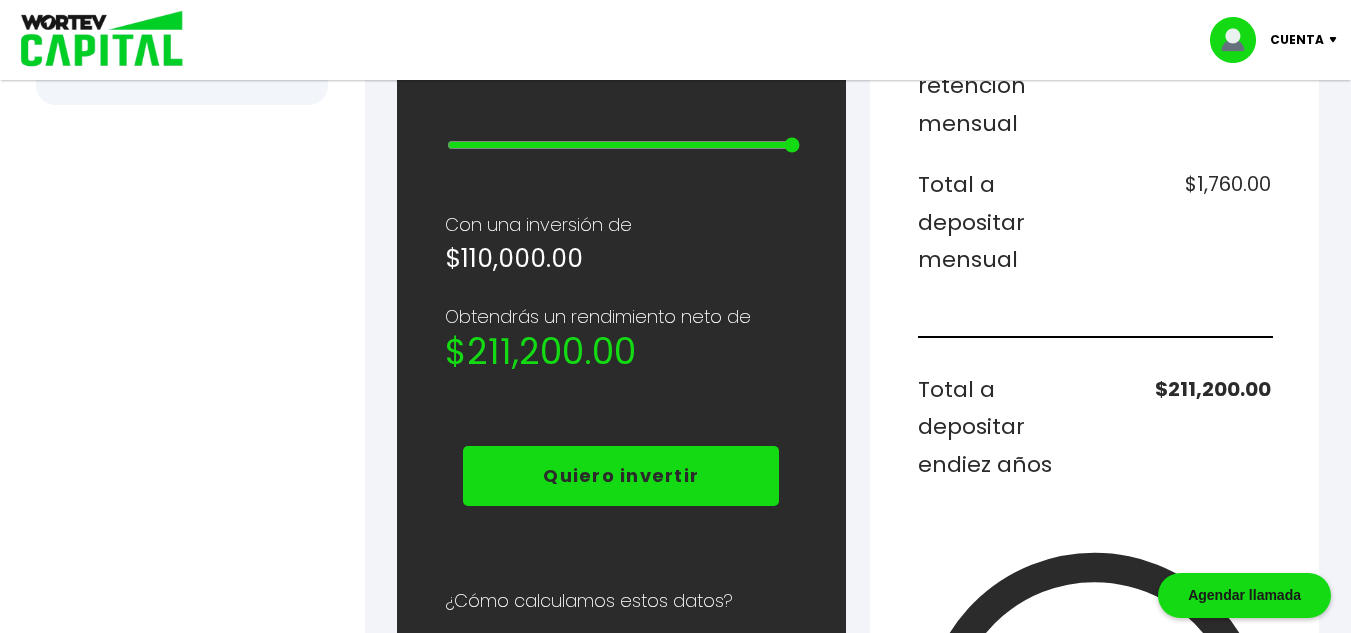 scroll, scrollTop: 800, scrollLeft: 0, axis: vertical 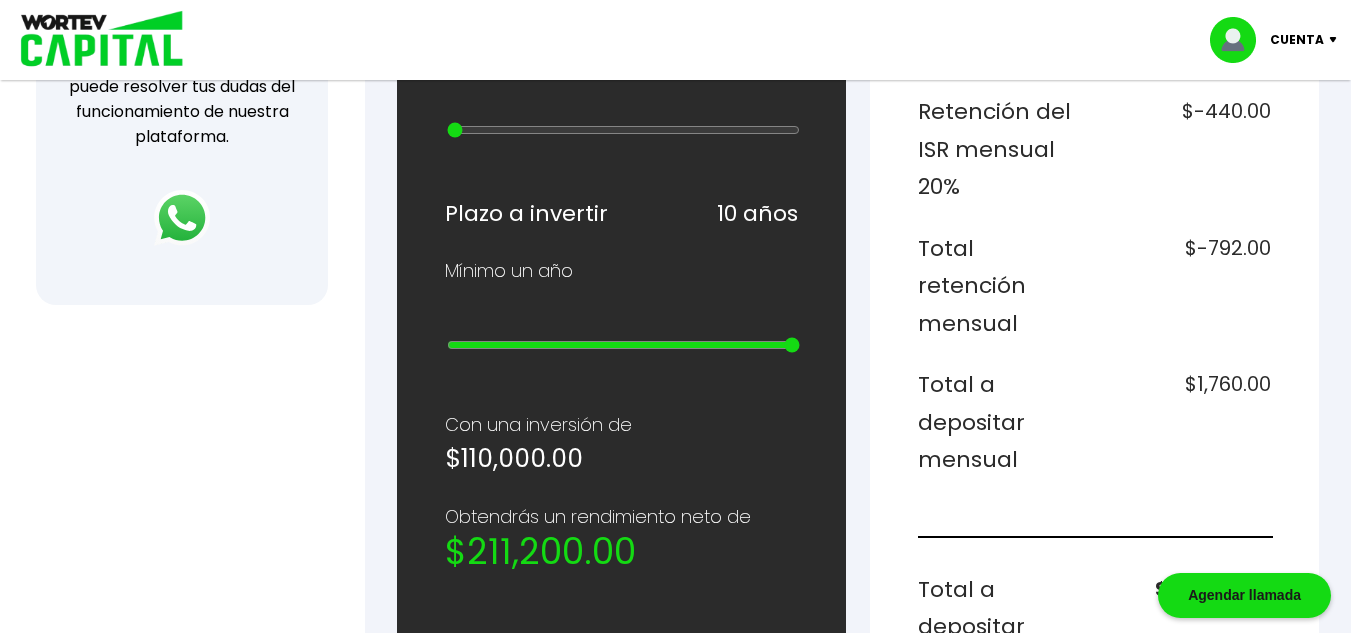 click at bounding box center (623, 345) 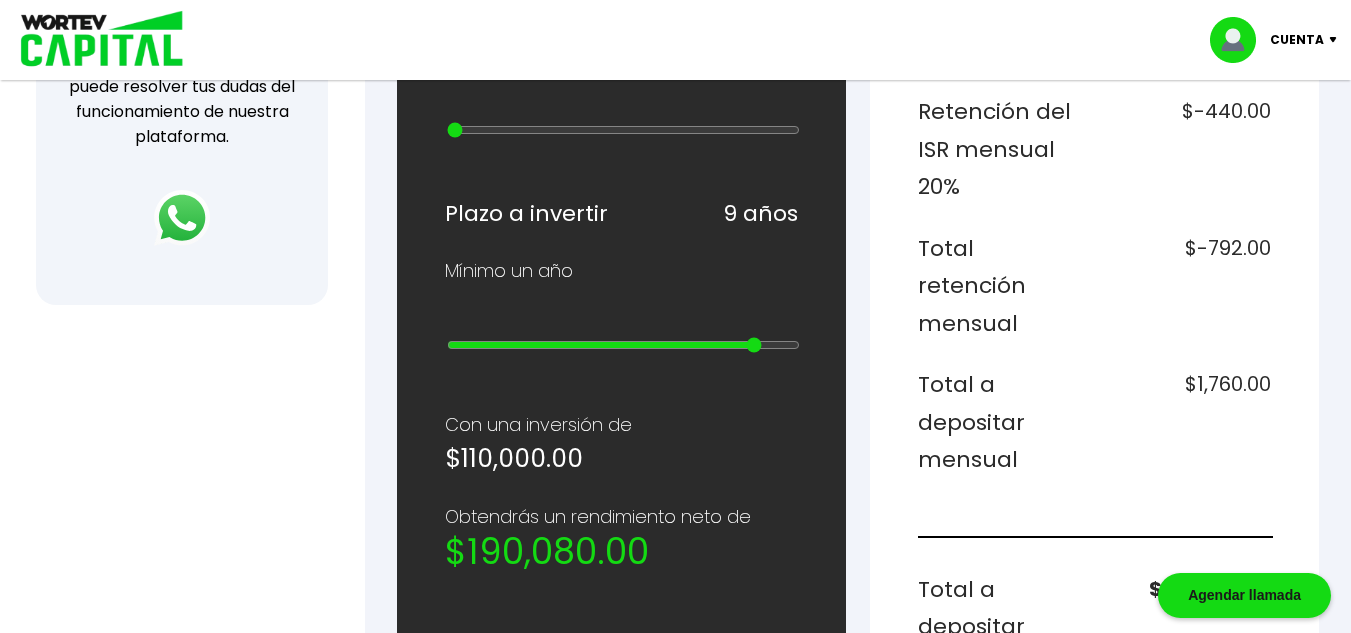 type on "10" 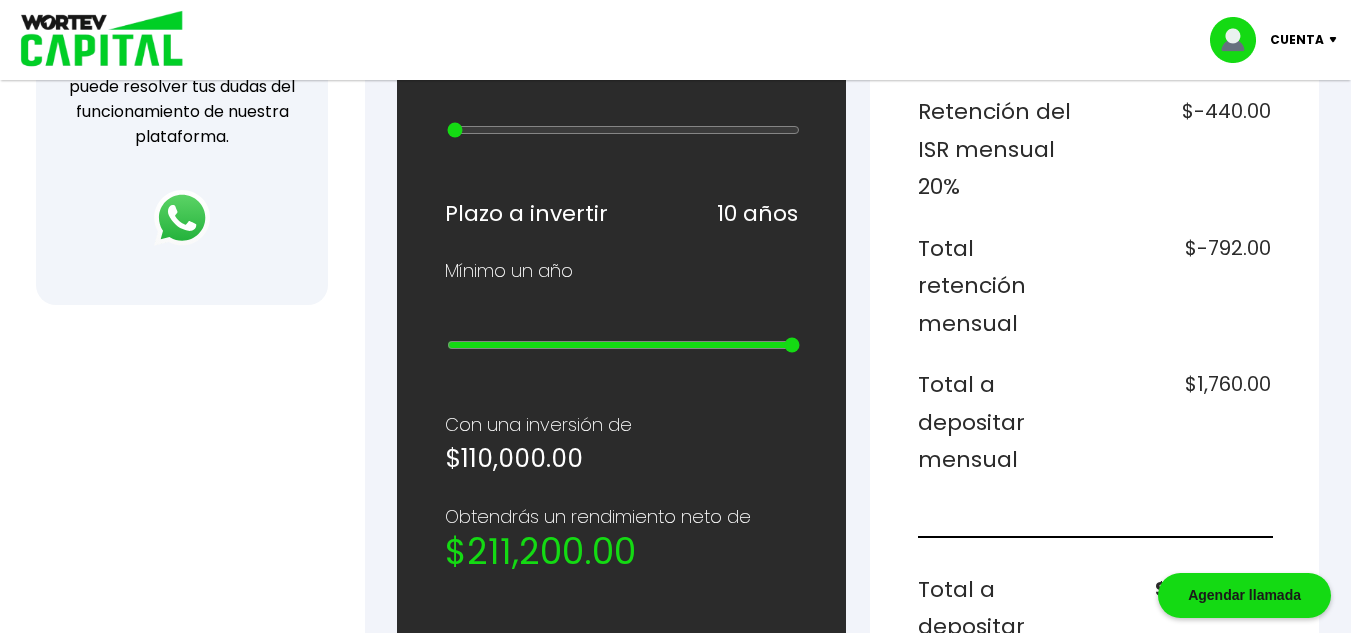 drag, startPoint x: 796, startPoint y: 348, endPoint x: 850, endPoint y: 380, distance: 62.76942 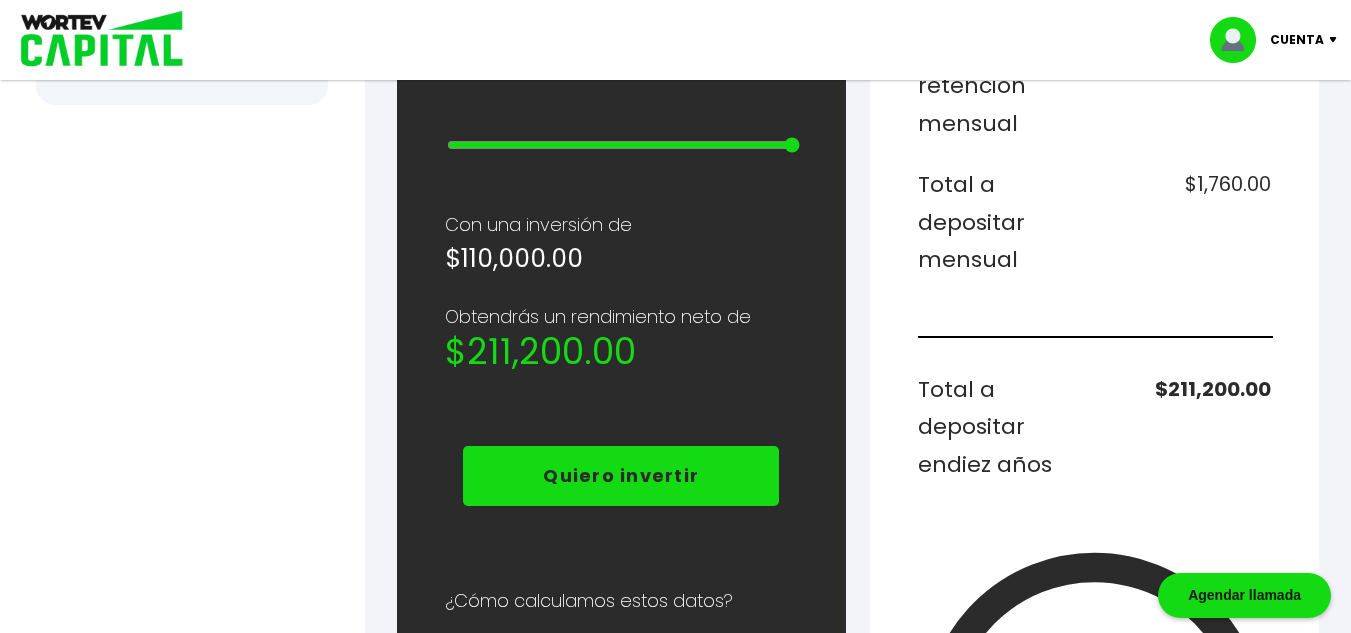 scroll, scrollTop: 1200, scrollLeft: 0, axis: vertical 